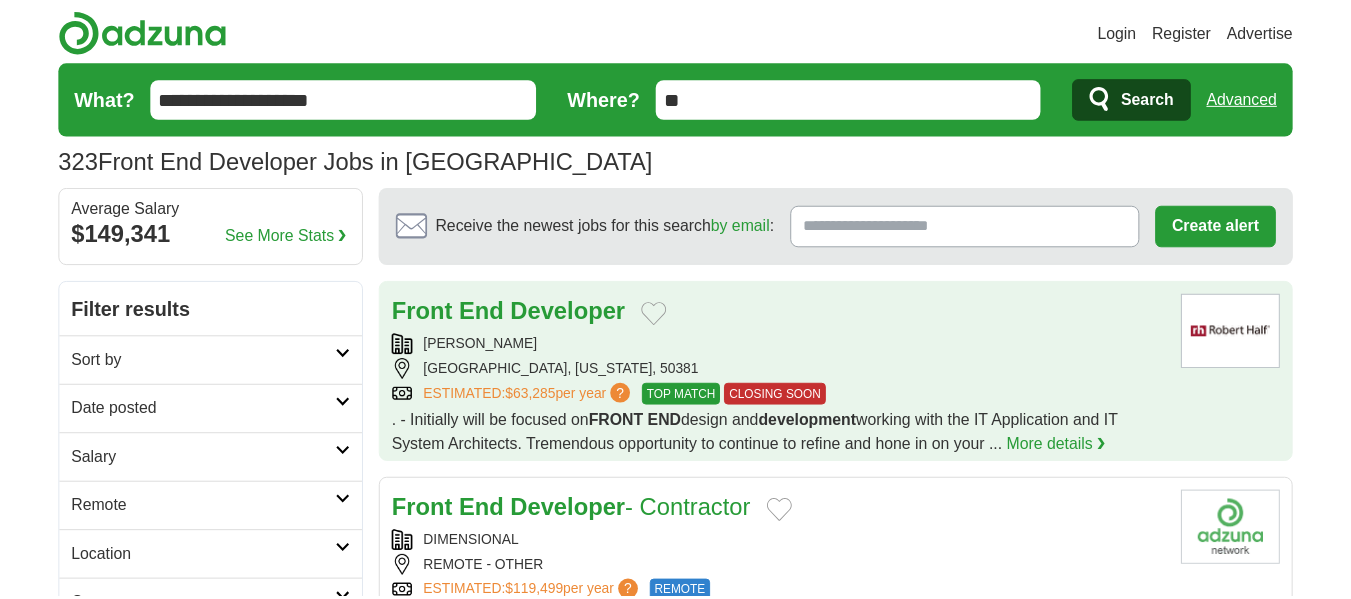 scroll, scrollTop: 0, scrollLeft: 0, axis: both 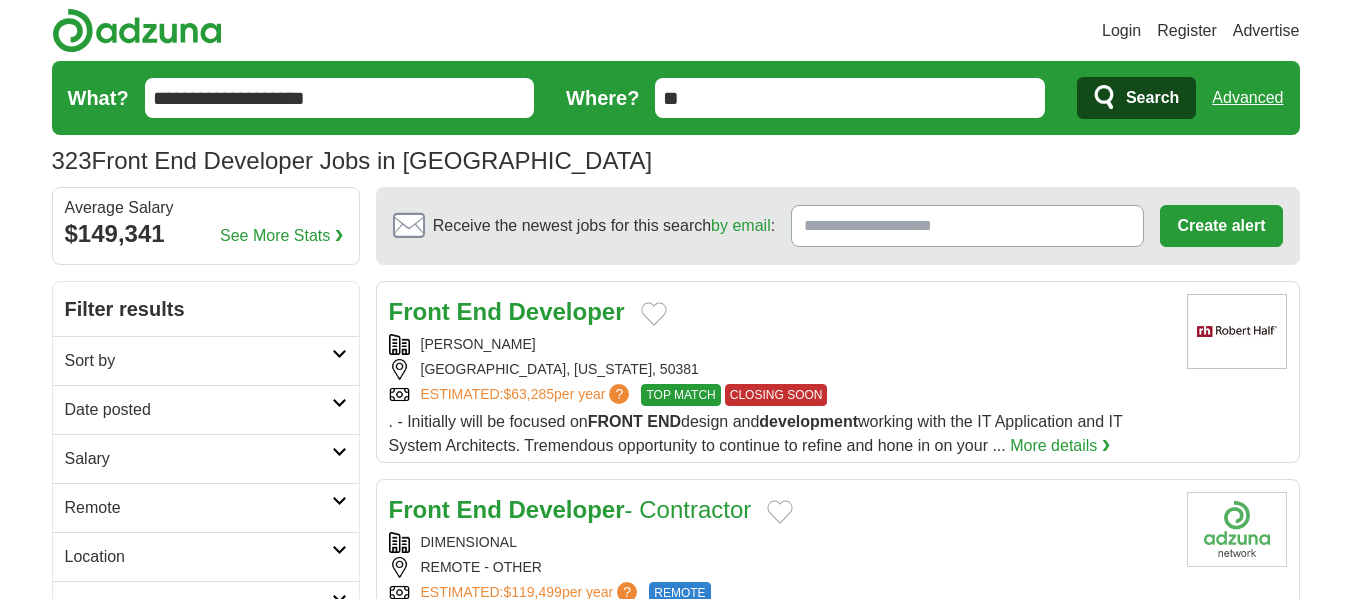click on "Remote" at bounding box center (206, 507) 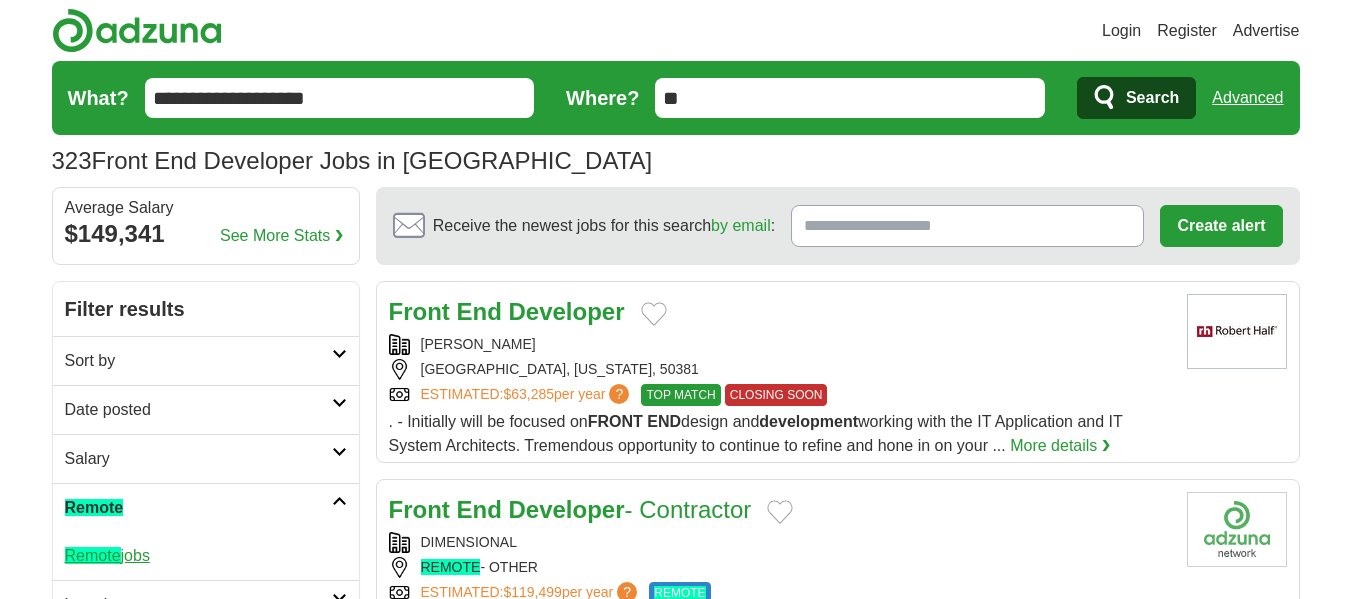 click on "Remote" at bounding box center (93, 555) 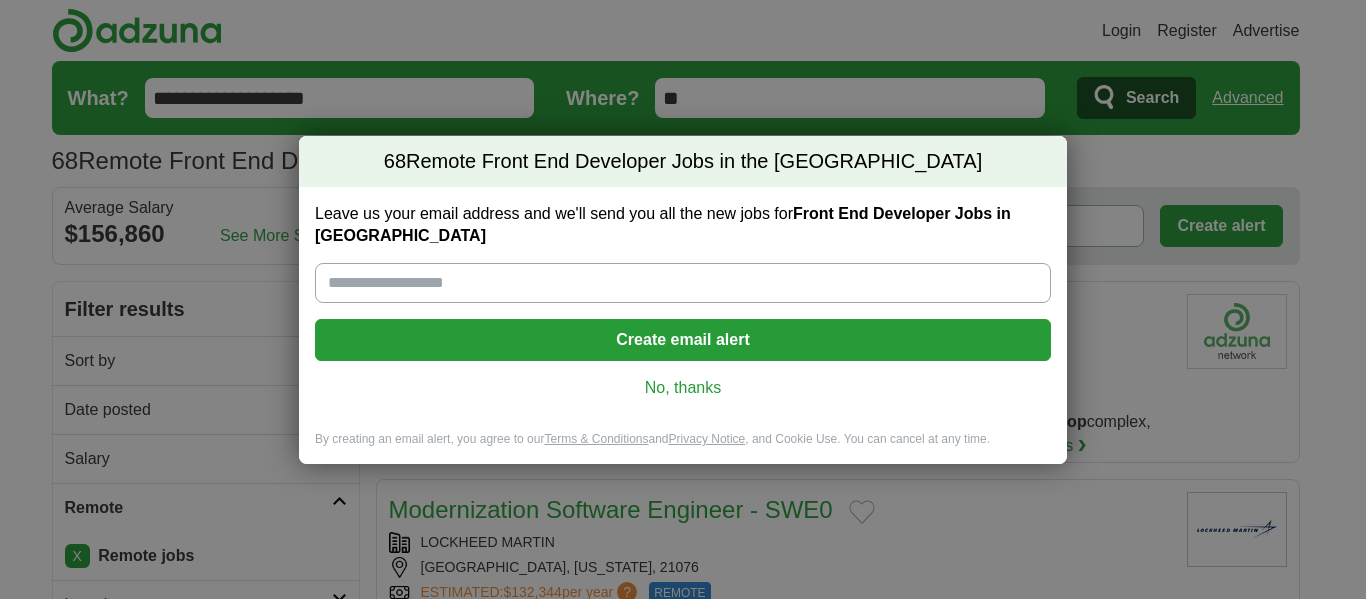 scroll, scrollTop: 0, scrollLeft: 0, axis: both 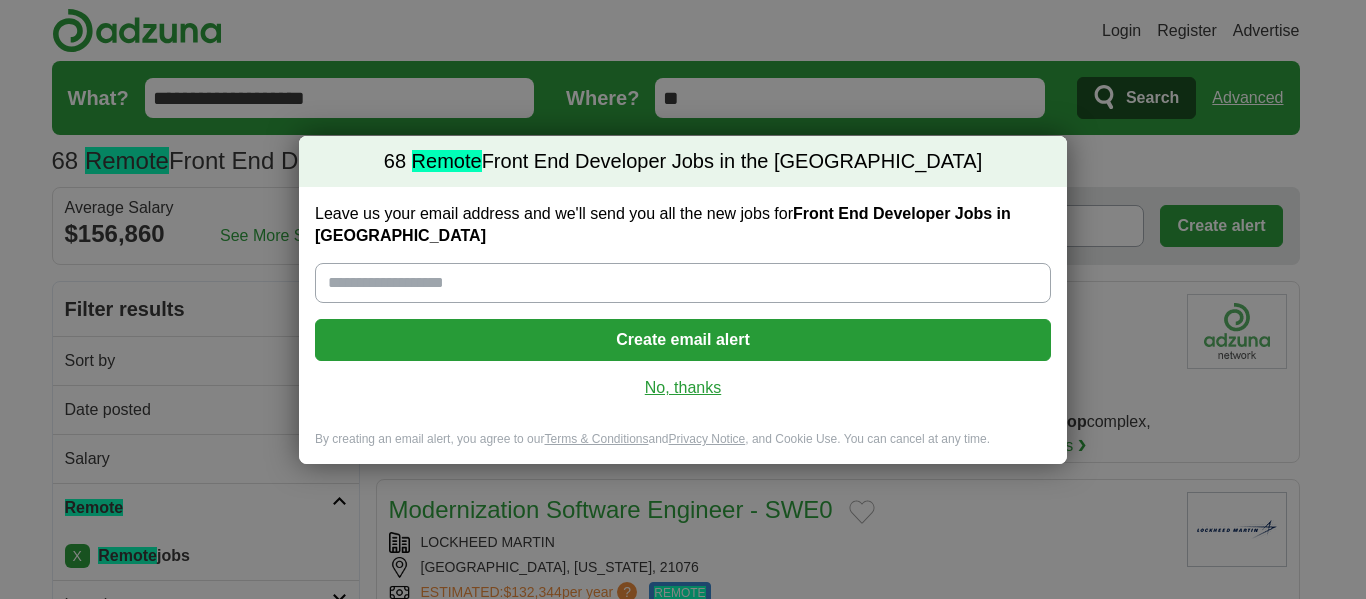 click on "No, thanks" at bounding box center [683, 388] 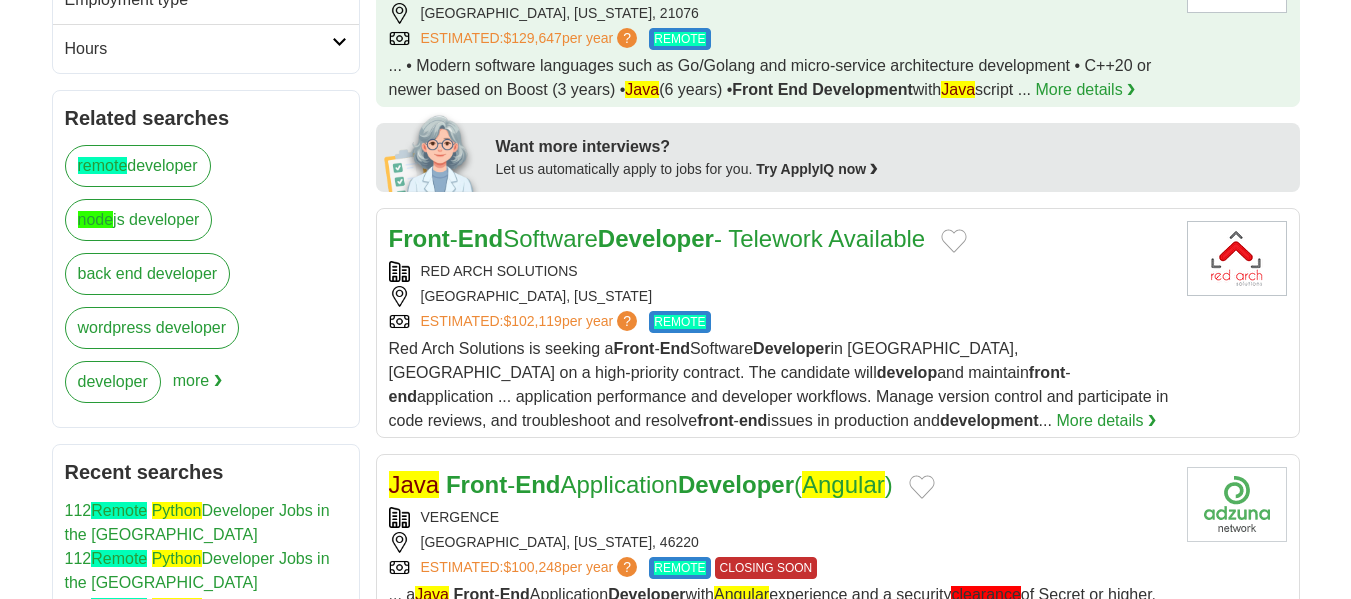 scroll, scrollTop: 800, scrollLeft: 0, axis: vertical 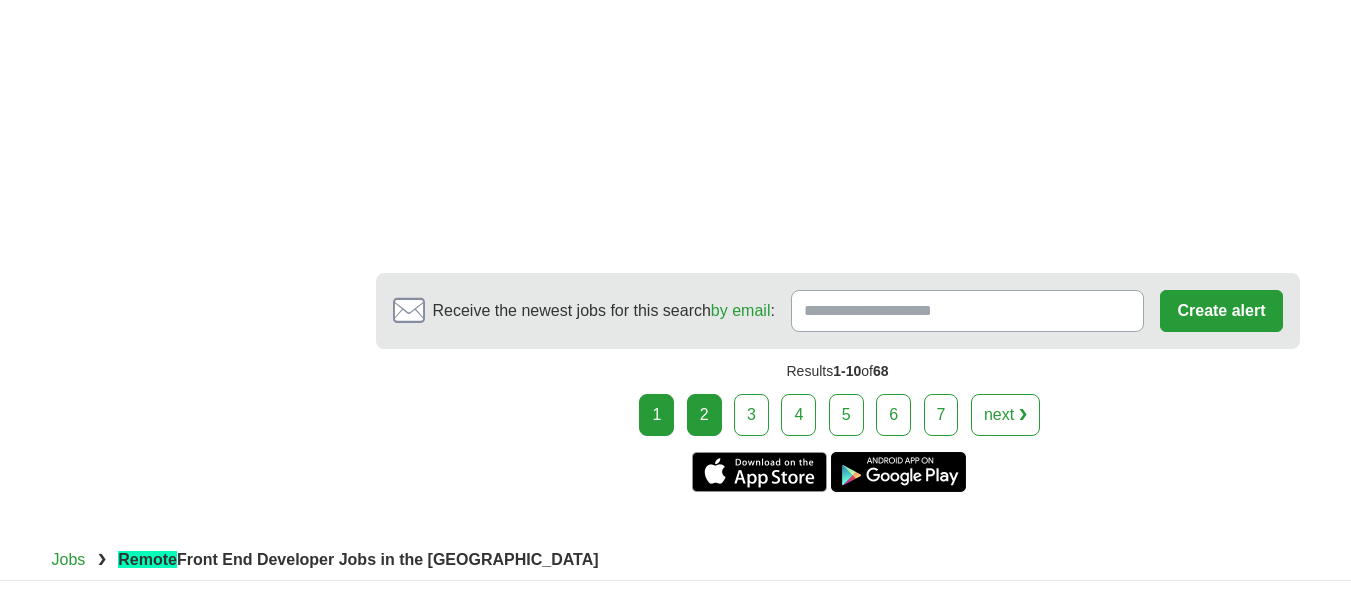 click on "2" at bounding box center (704, 415) 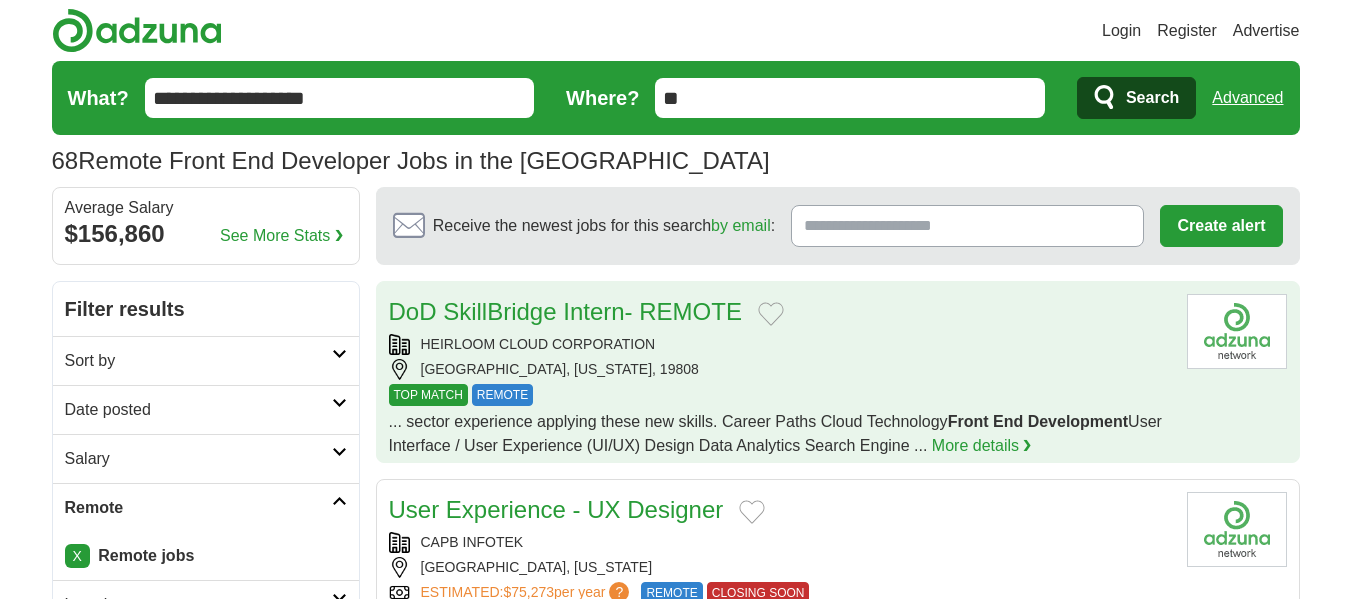 scroll, scrollTop: 0, scrollLeft: 0, axis: both 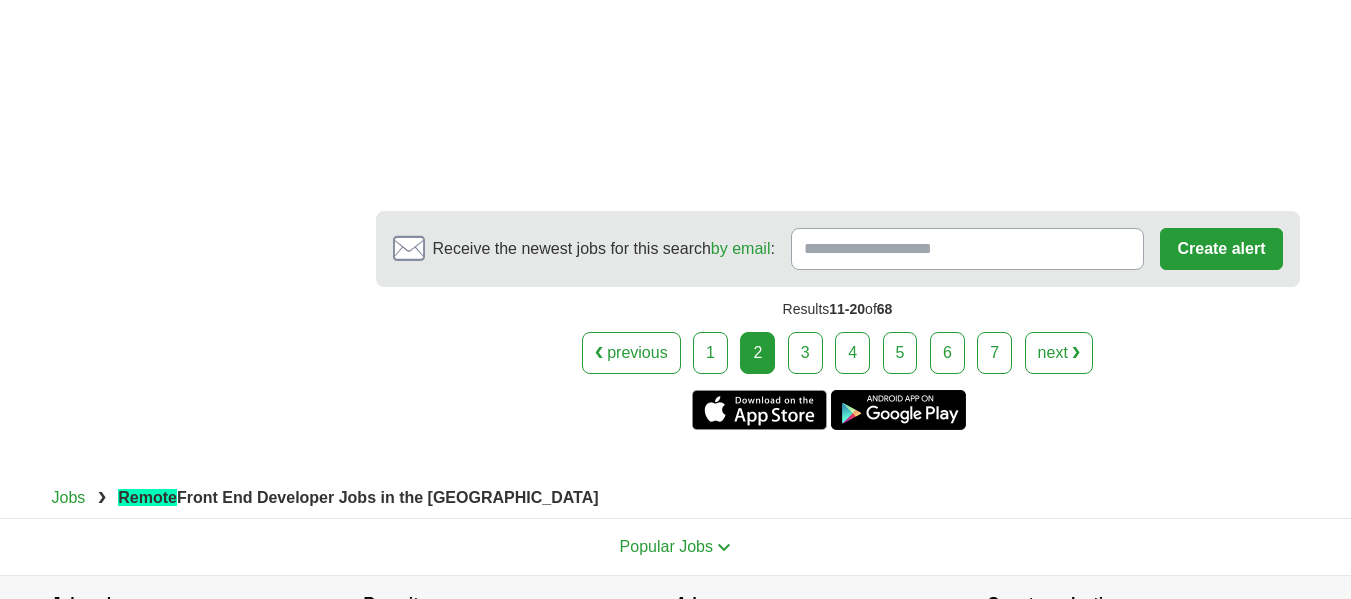 click on "❮ previous
1
2
3
4
5
6
7
next ❯" at bounding box center [838, 353] 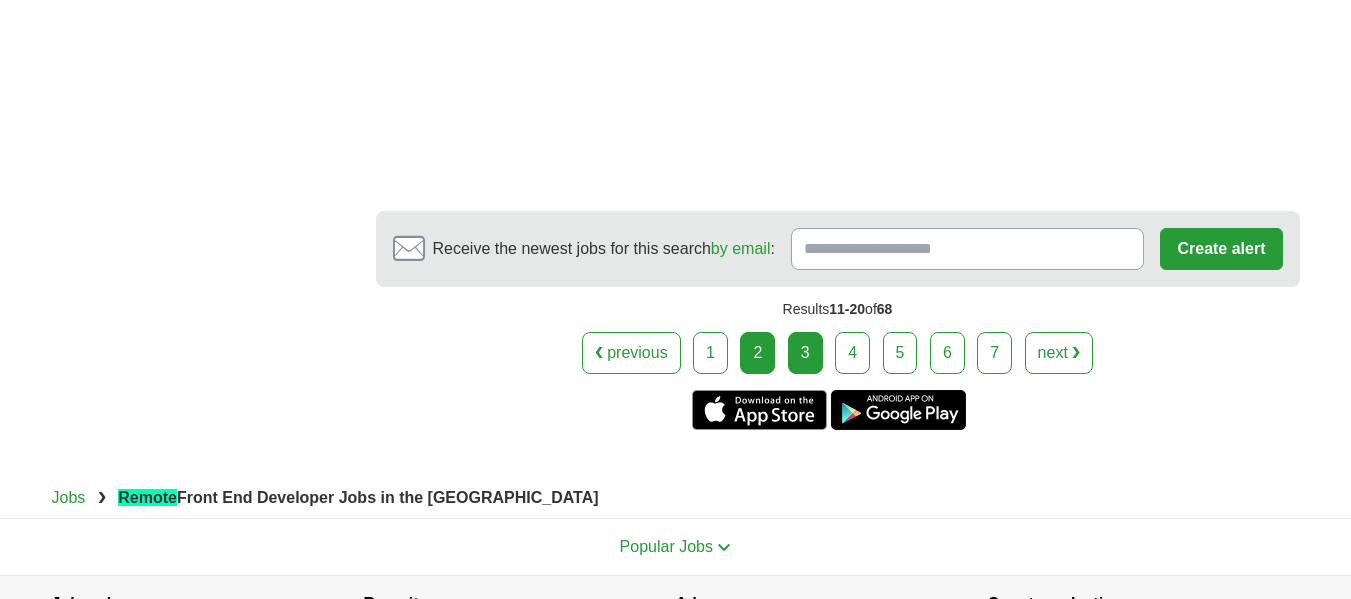 click on "3" at bounding box center (805, 353) 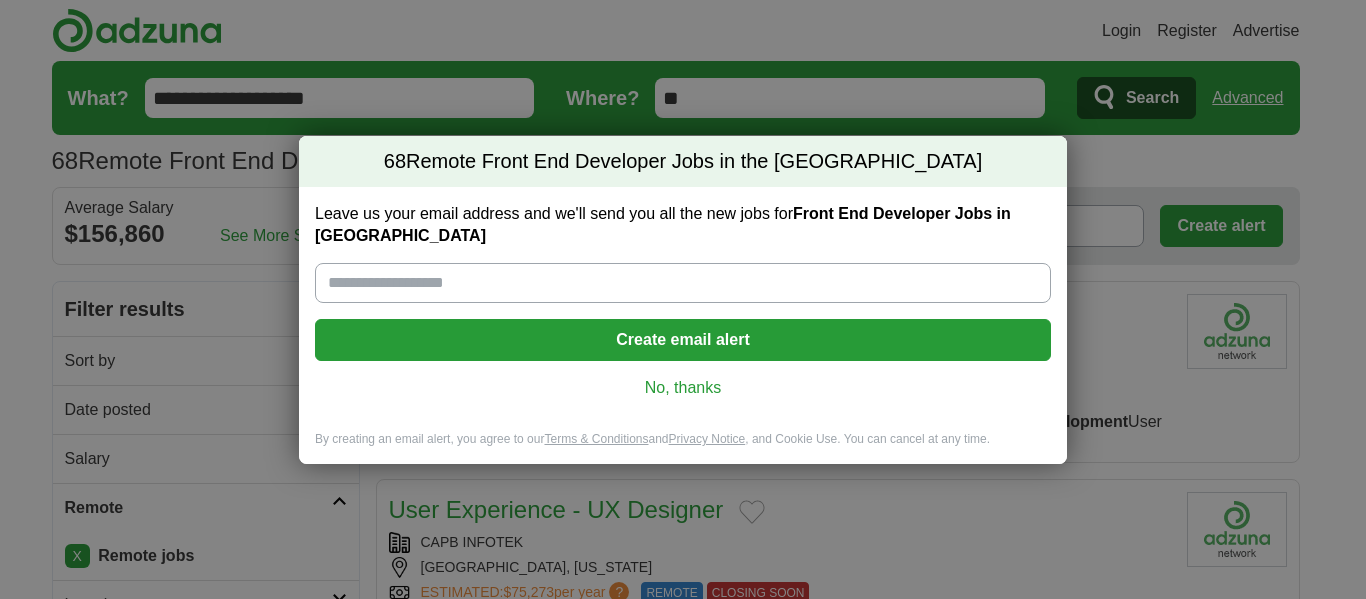 scroll, scrollTop: 0, scrollLeft: 0, axis: both 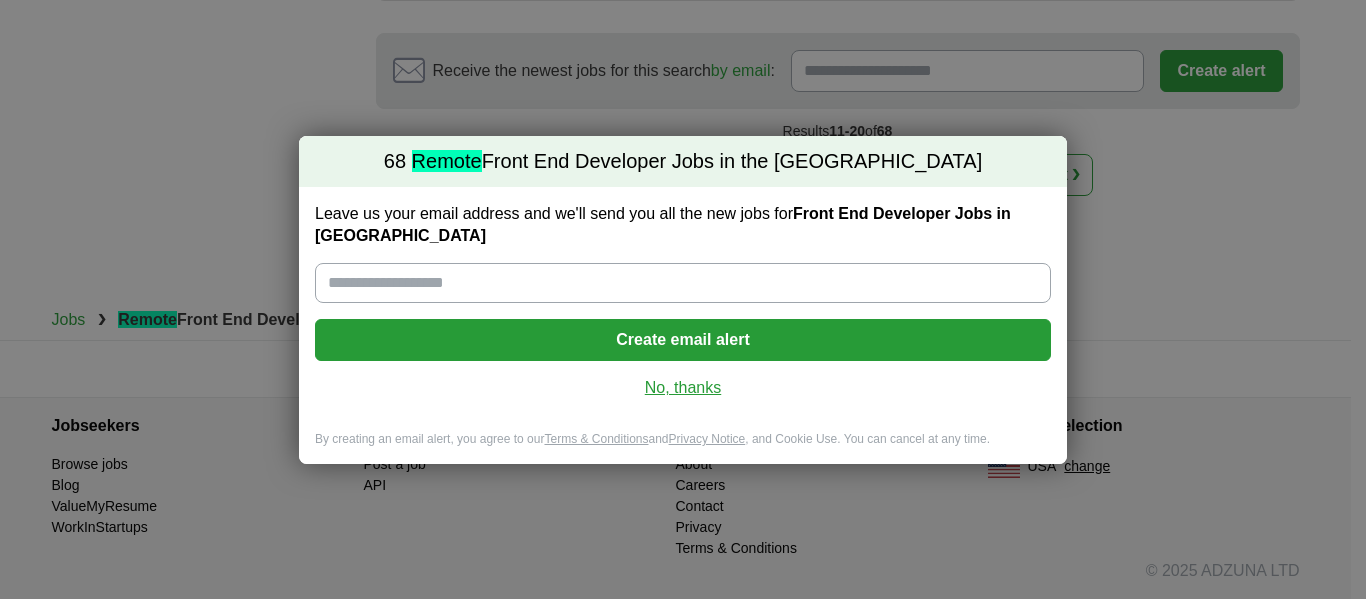 click on "No, thanks" at bounding box center [683, 388] 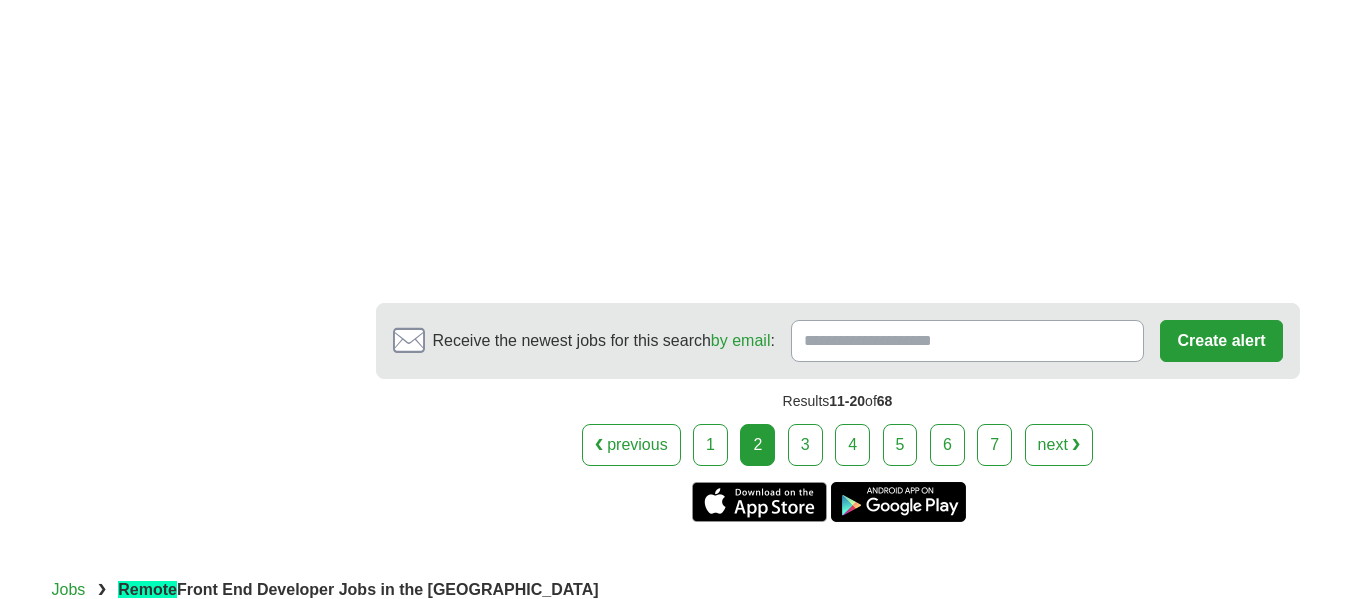 scroll, scrollTop: 3455, scrollLeft: 0, axis: vertical 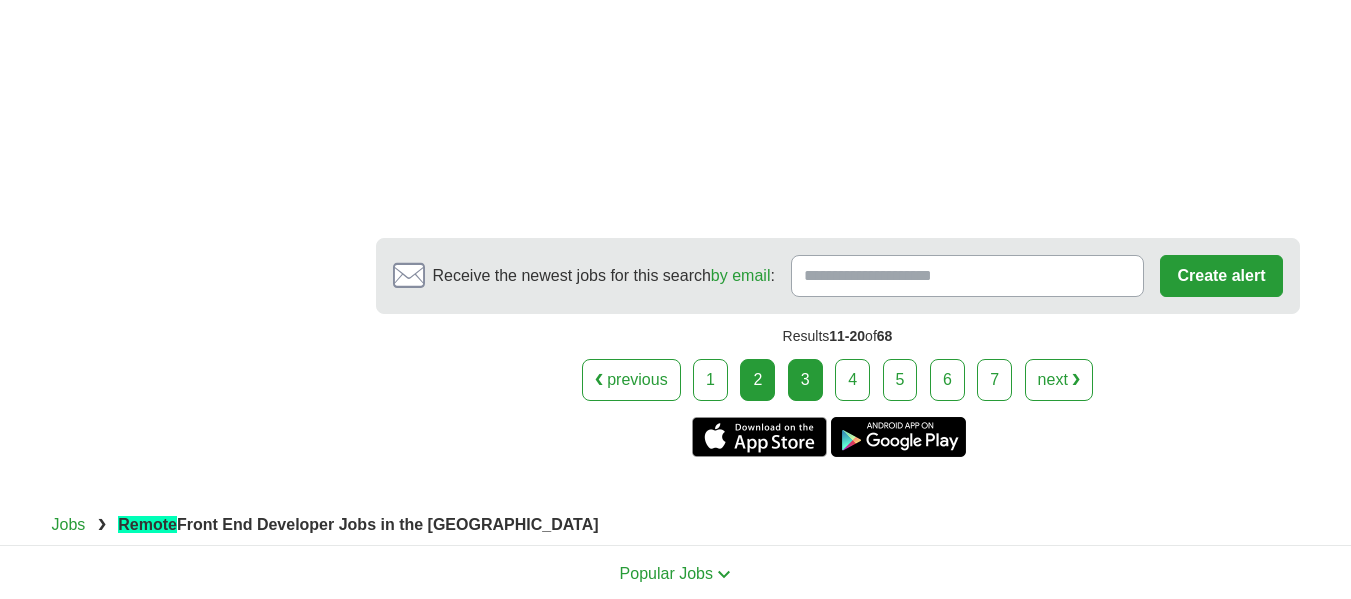 click on "3" at bounding box center (805, 380) 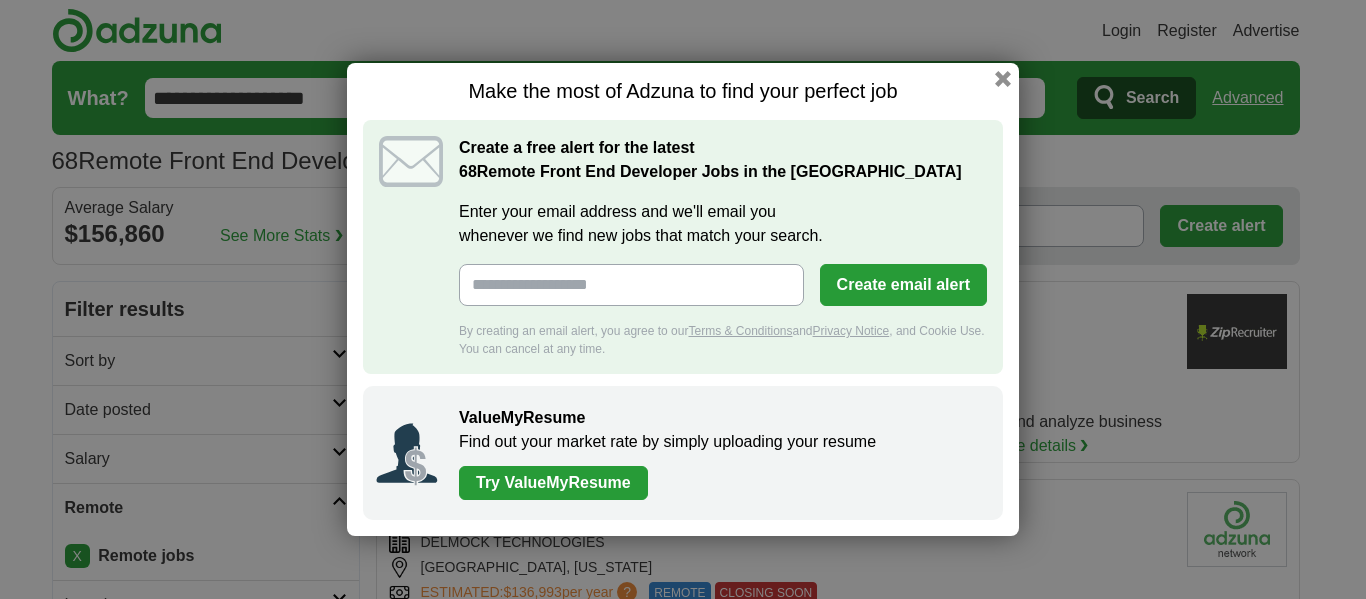scroll, scrollTop: 0, scrollLeft: 0, axis: both 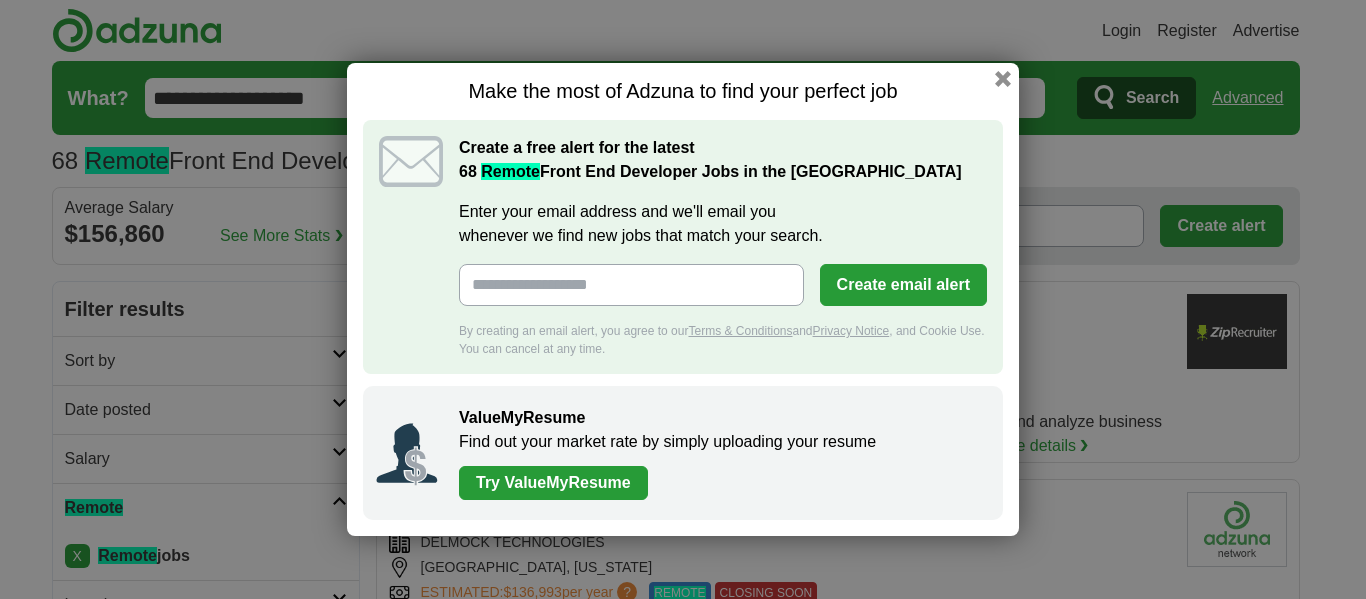 click on "Make the most of Adzuna to find your perfect job
Create a free alert for the latest
68
Remote  Front End Developer Jobs in the US
Enter your email address and we'll email you whenever we find new jobs that match your search.
Create email alert
By creating an email alert, you agree to our  Terms & Conditions  and  Privacy Notice , and Cookie Use. You can cancel at any time.
ValueMyResume
Find out your market rate by simply uploading your resume
Try ValueMyResume" at bounding box center (683, 299) 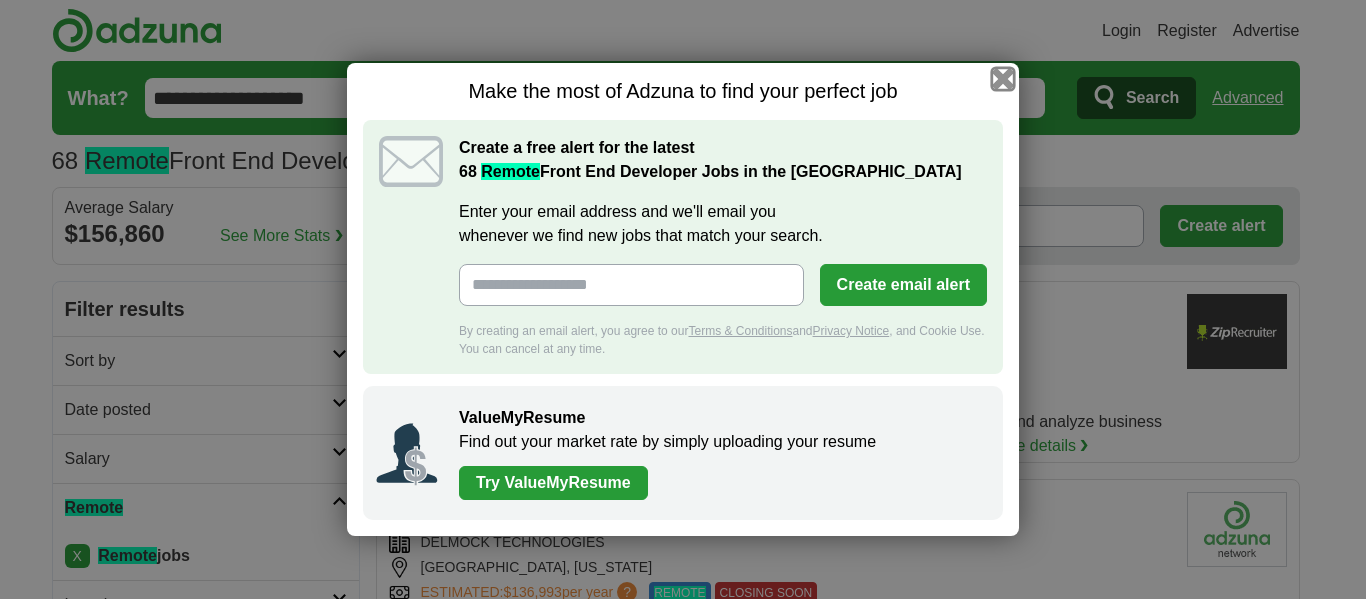 click at bounding box center [1003, 79] 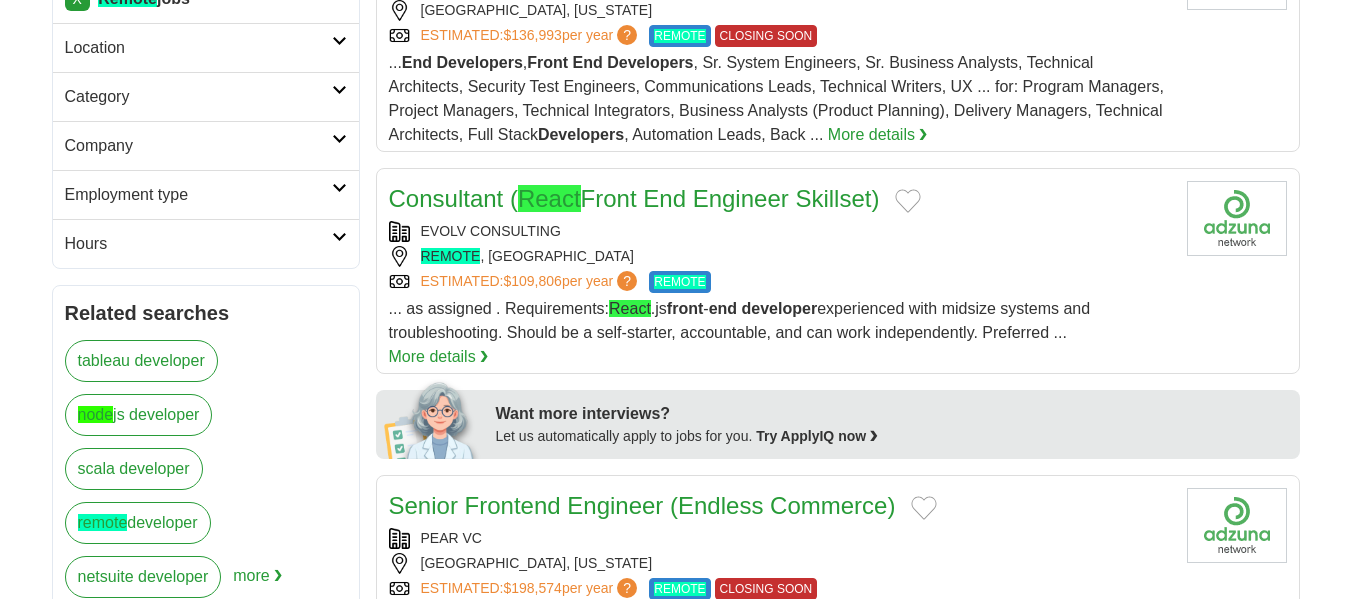 scroll, scrollTop: 600, scrollLeft: 0, axis: vertical 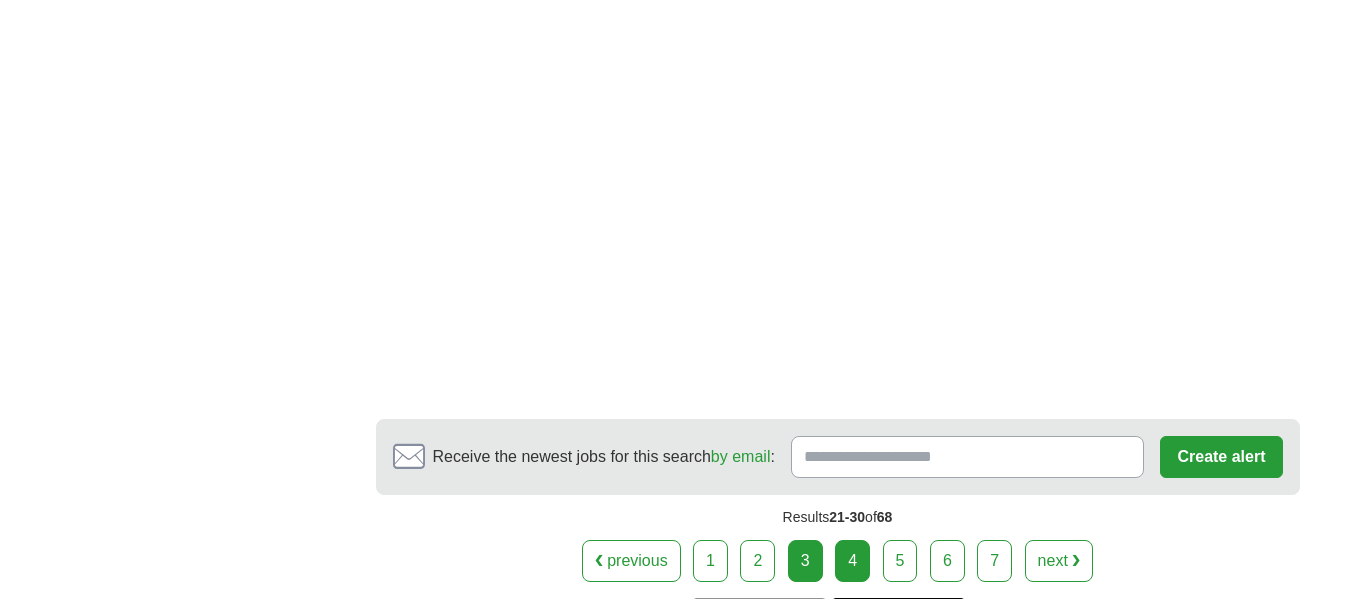 click on "4" at bounding box center (852, 561) 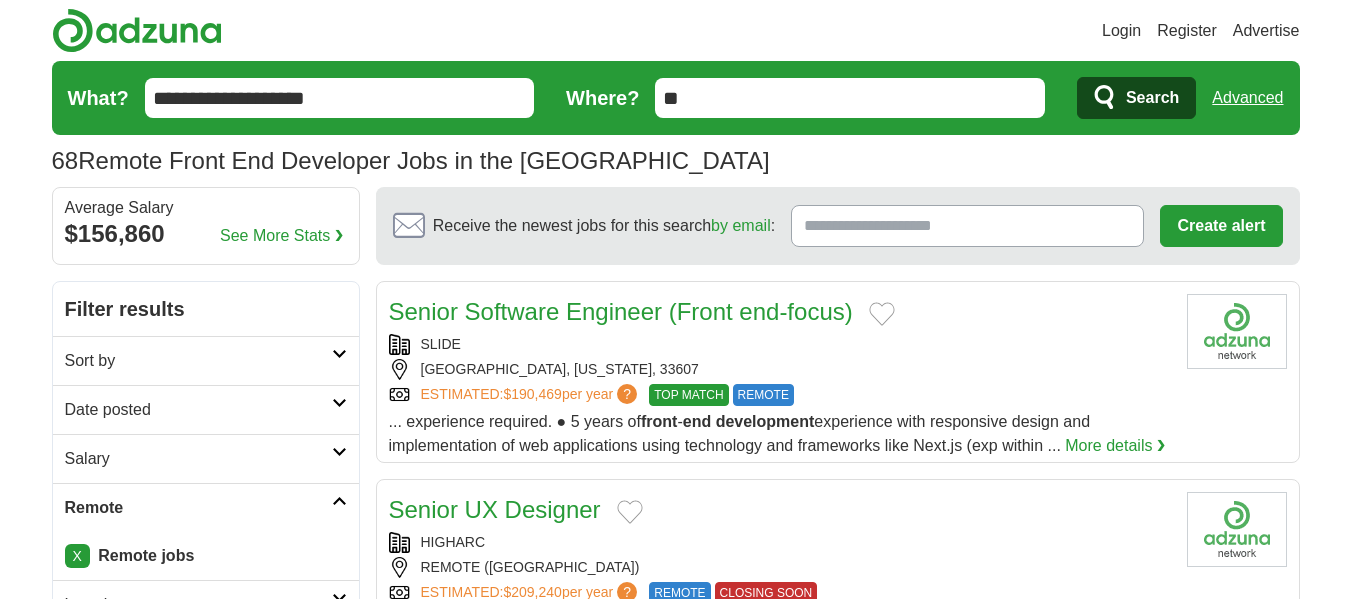 scroll, scrollTop: 0, scrollLeft: 0, axis: both 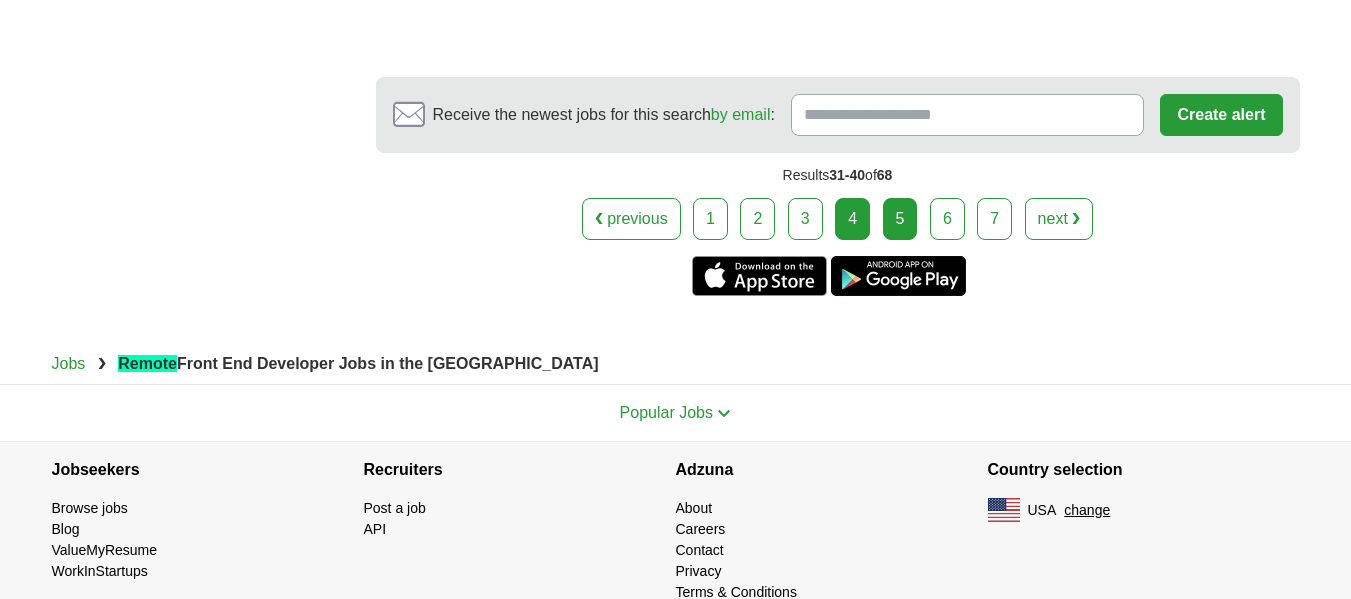 click on "5" at bounding box center [900, 219] 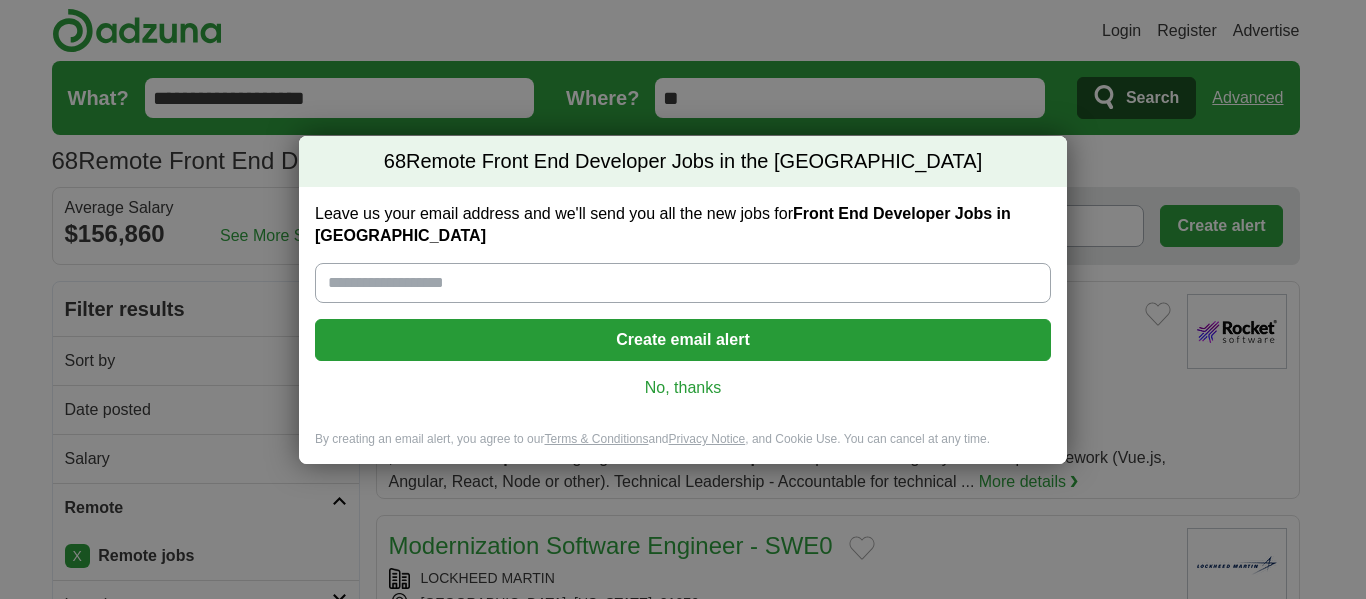 scroll, scrollTop: 0, scrollLeft: 0, axis: both 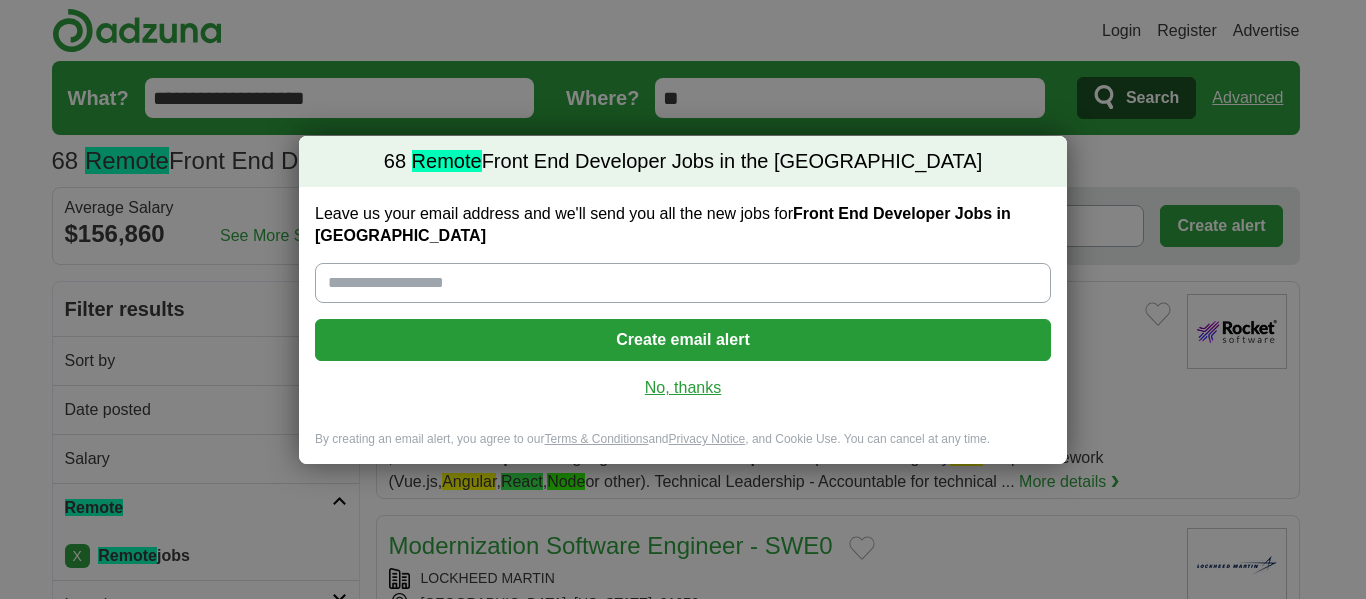 click on "No, thanks" at bounding box center (683, 388) 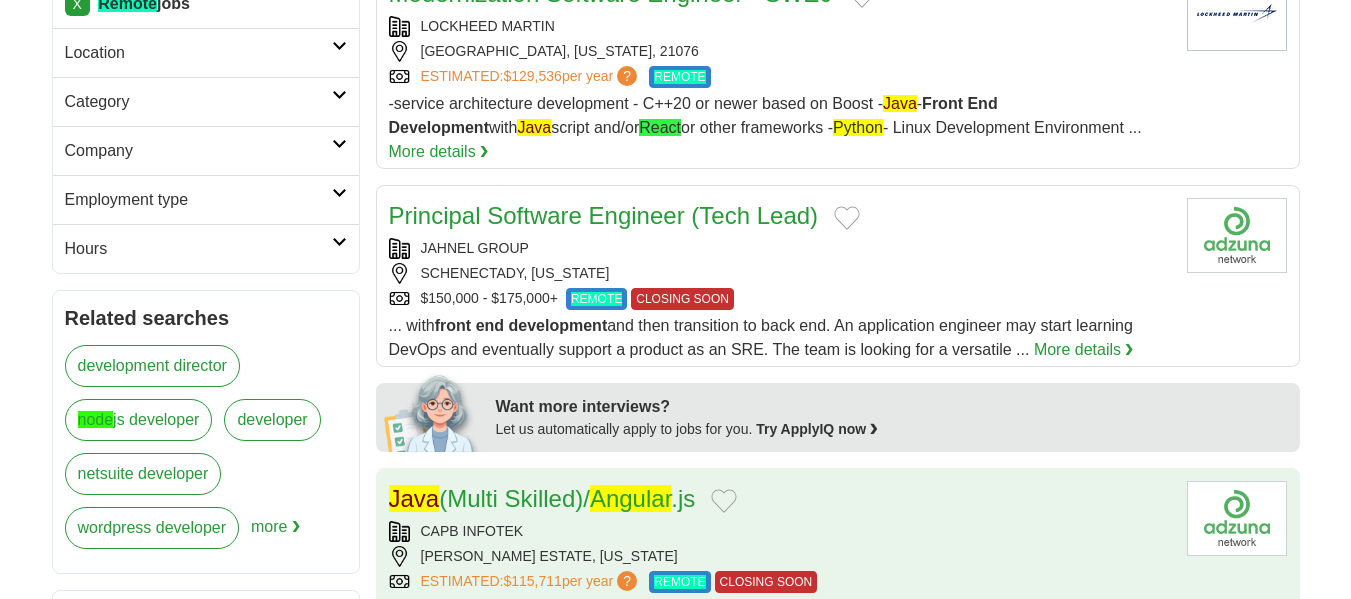 scroll, scrollTop: 600, scrollLeft: 0, axis: vertical 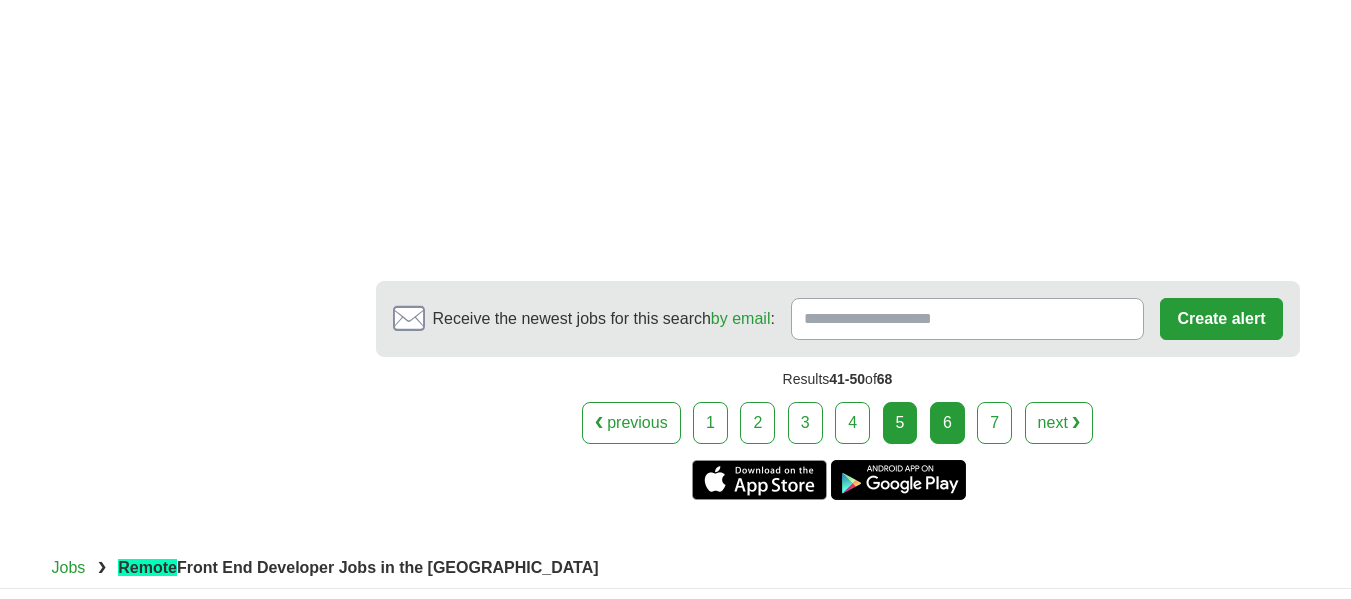 click on "6" at bounding box center [947, 423] 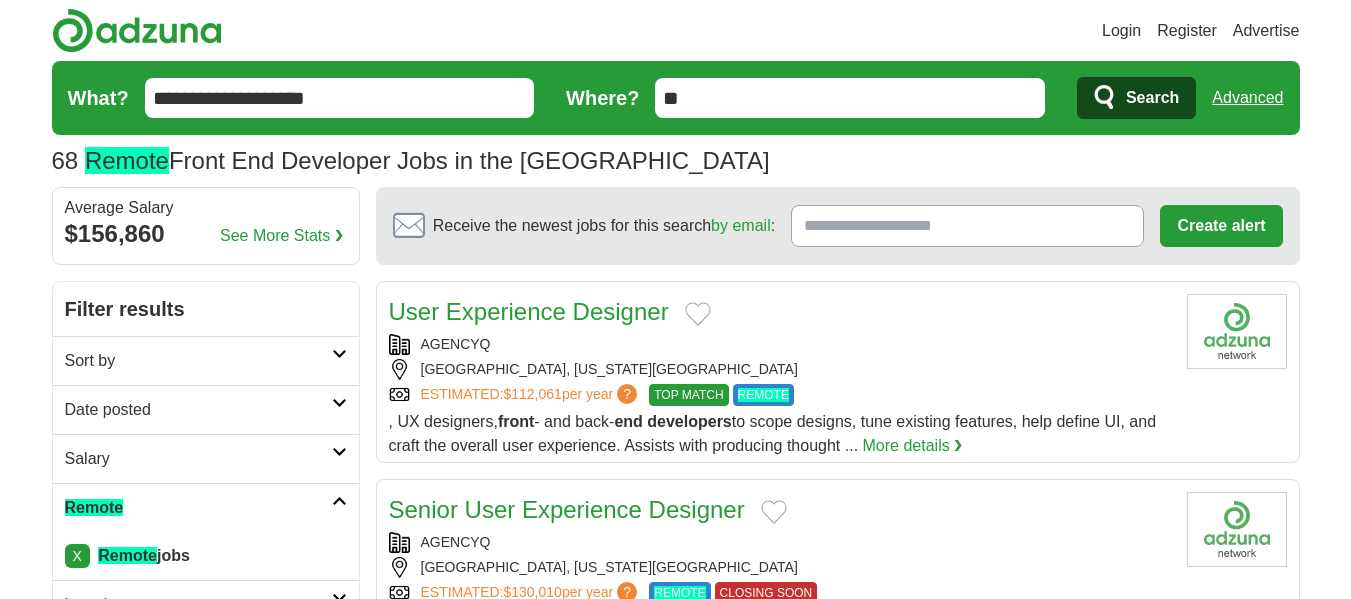 scroll, scrollTop: 0, scrollLeft: 0, axis: both 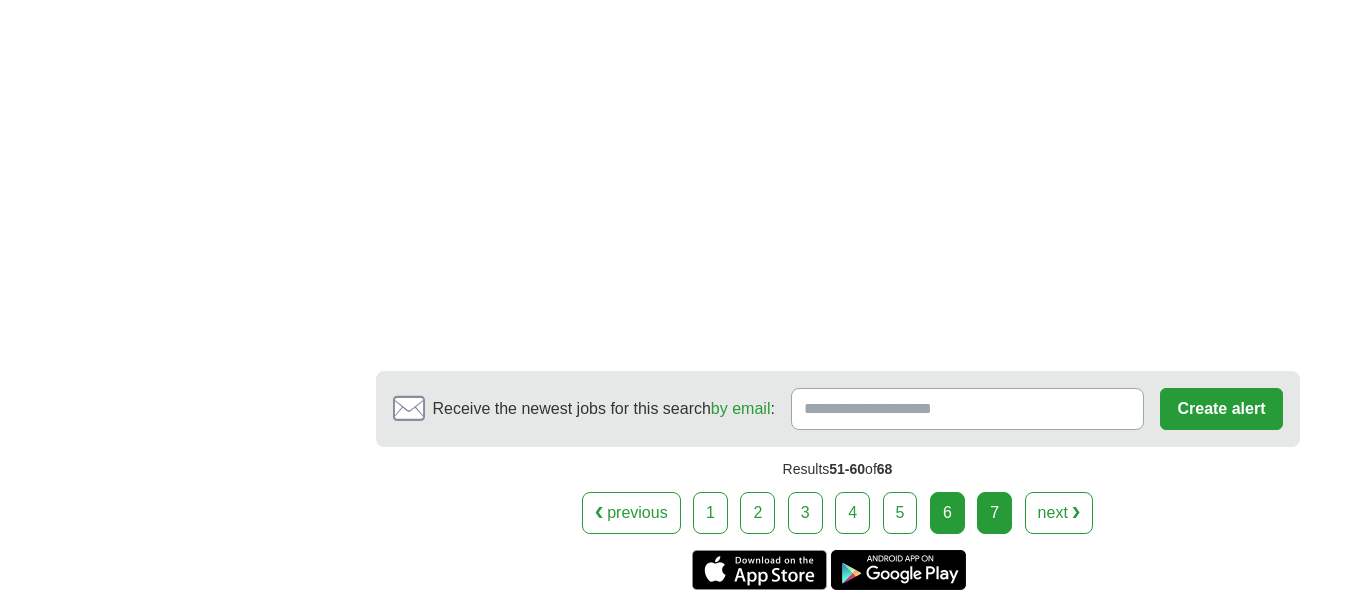 click on "7" at bounding box center [994, 513] 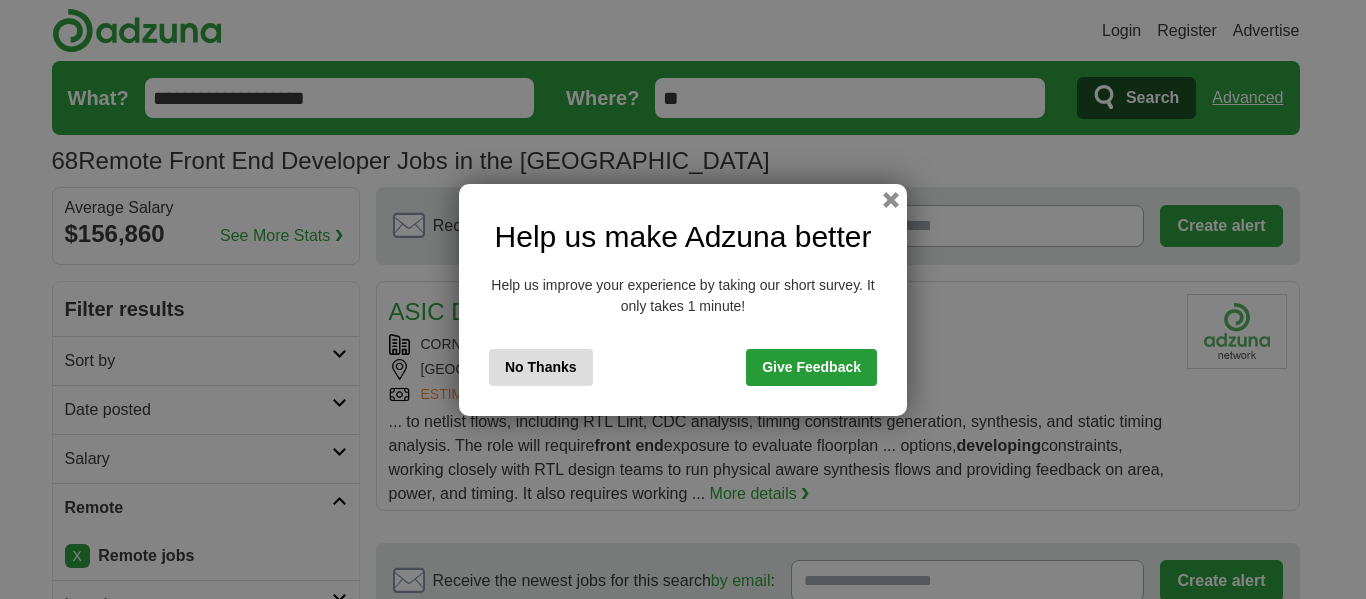 scroll, scrollTop: 0, scrollLeft: 0, axis: both 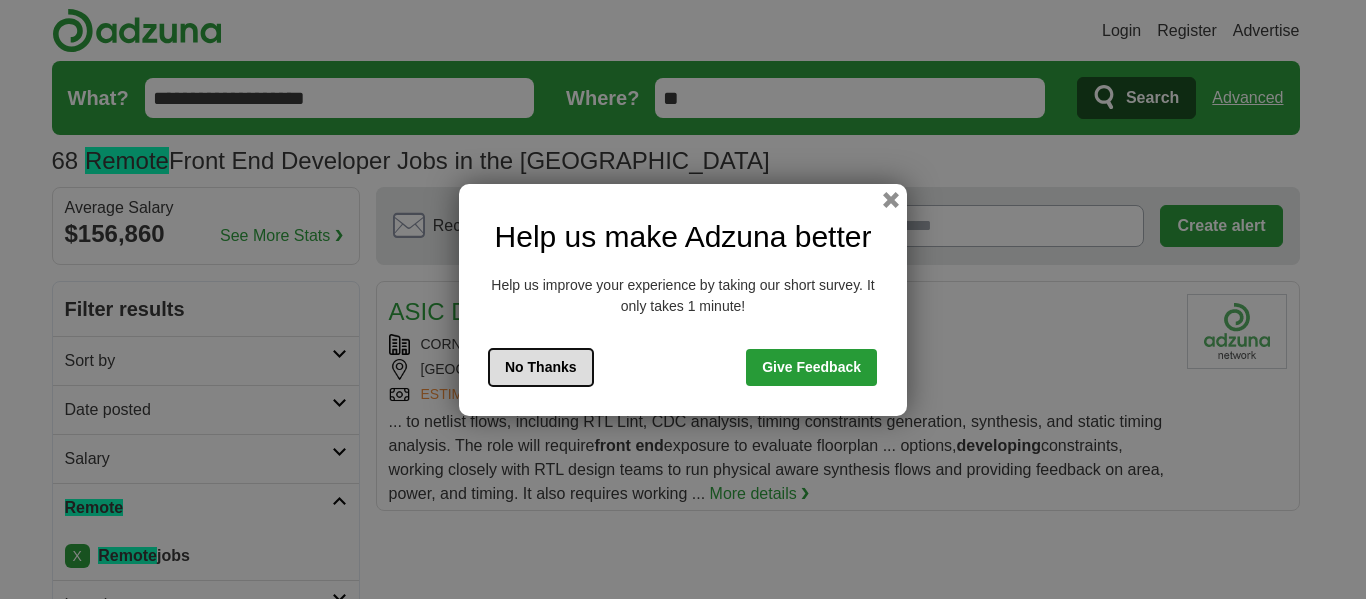 click on "No Thanks" at bounding box center [541, 367] 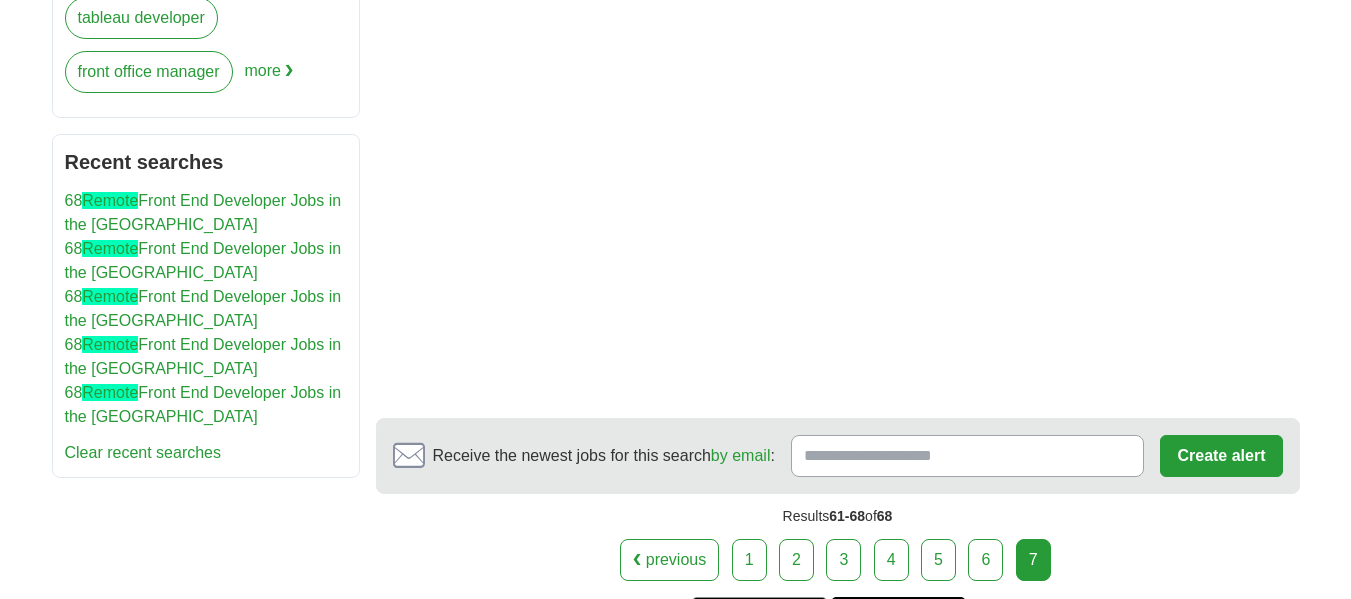 scroll, scrollTop: 1200, scrollLeft: 0, axis: vertical 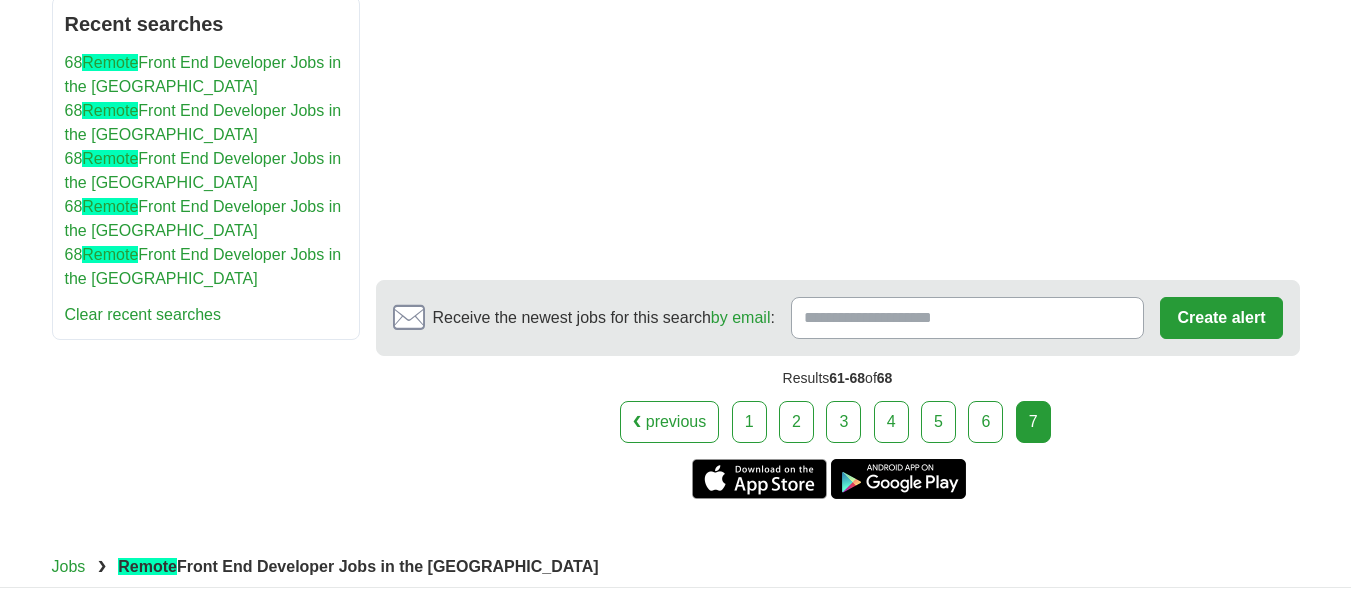 drag, startPoint x: 217, startPoint y: 528, endPoint x: 228, endPoint y: 516, distance: 16.27882 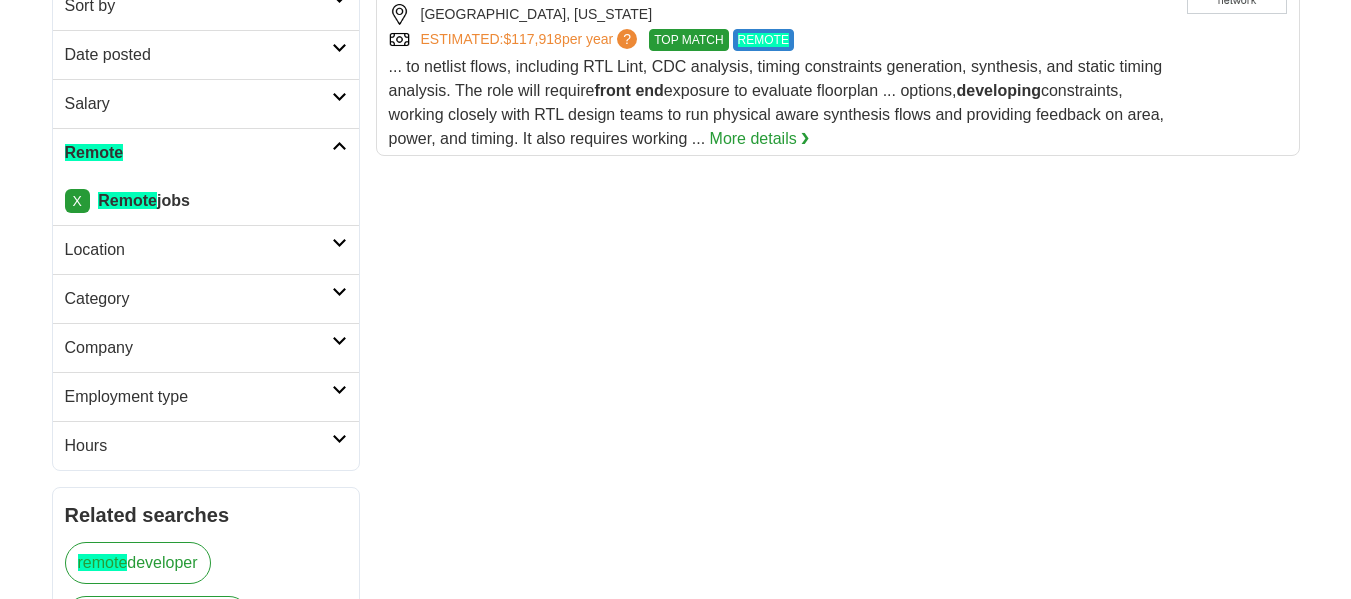 scroll, scrollTop: 0, scrollLeft: 0, axis: both 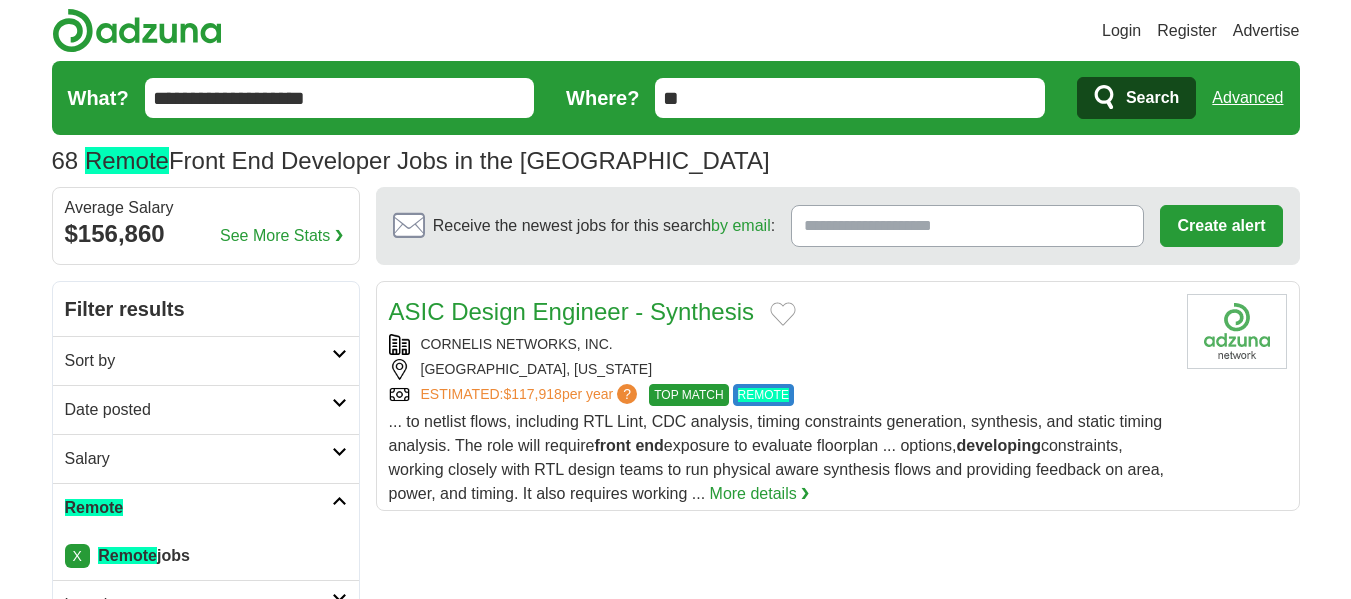 drag, startPoint x: 242, startPoint y: 103, endPoint x: 2, endPoint y: 70, distance: 242.25813 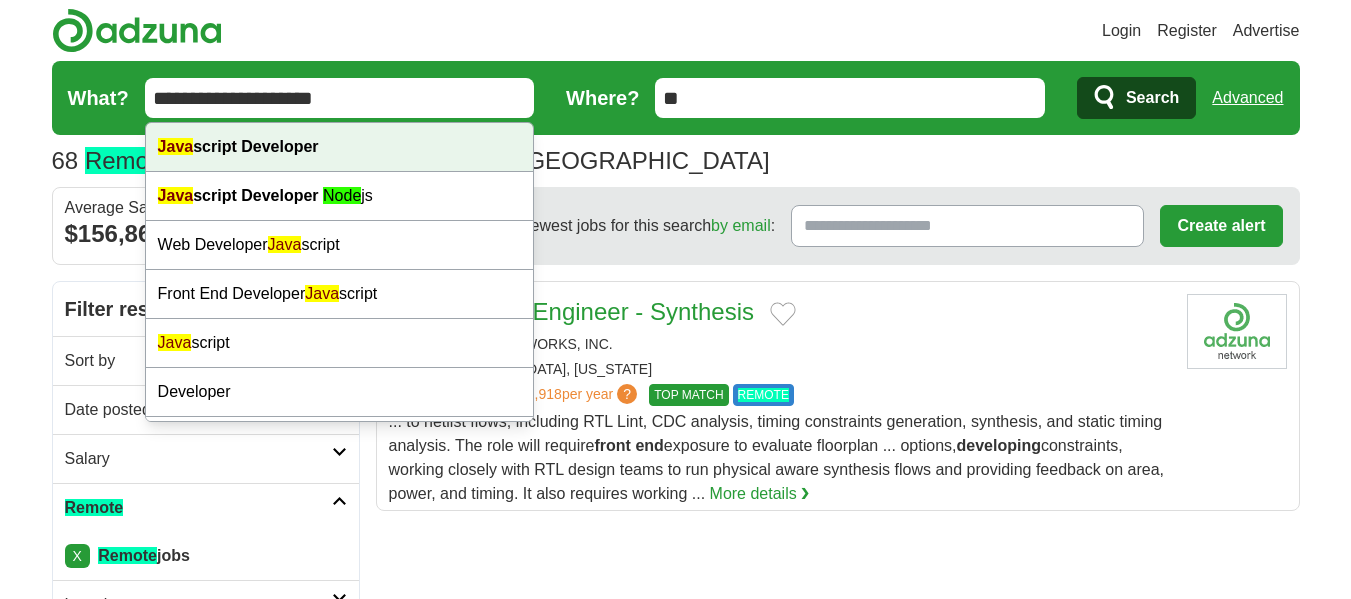 click on "Java script Developer" at bounding box center (340, 147) 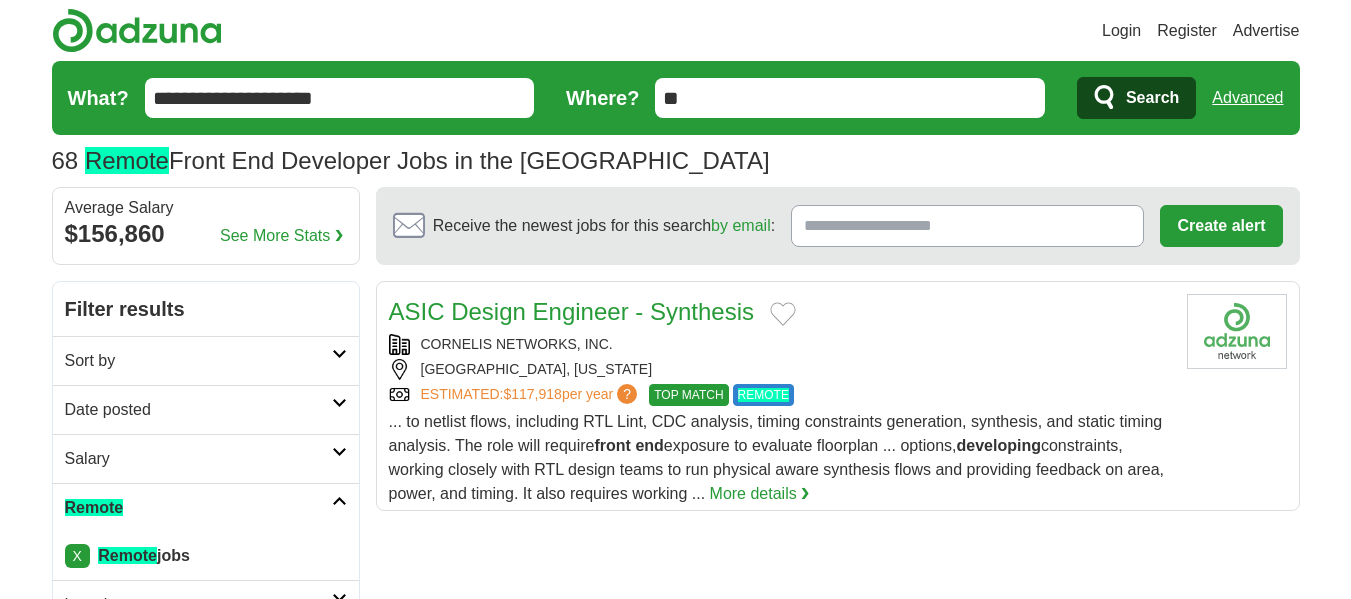 click on "**********" at bounding box center (676, 98) 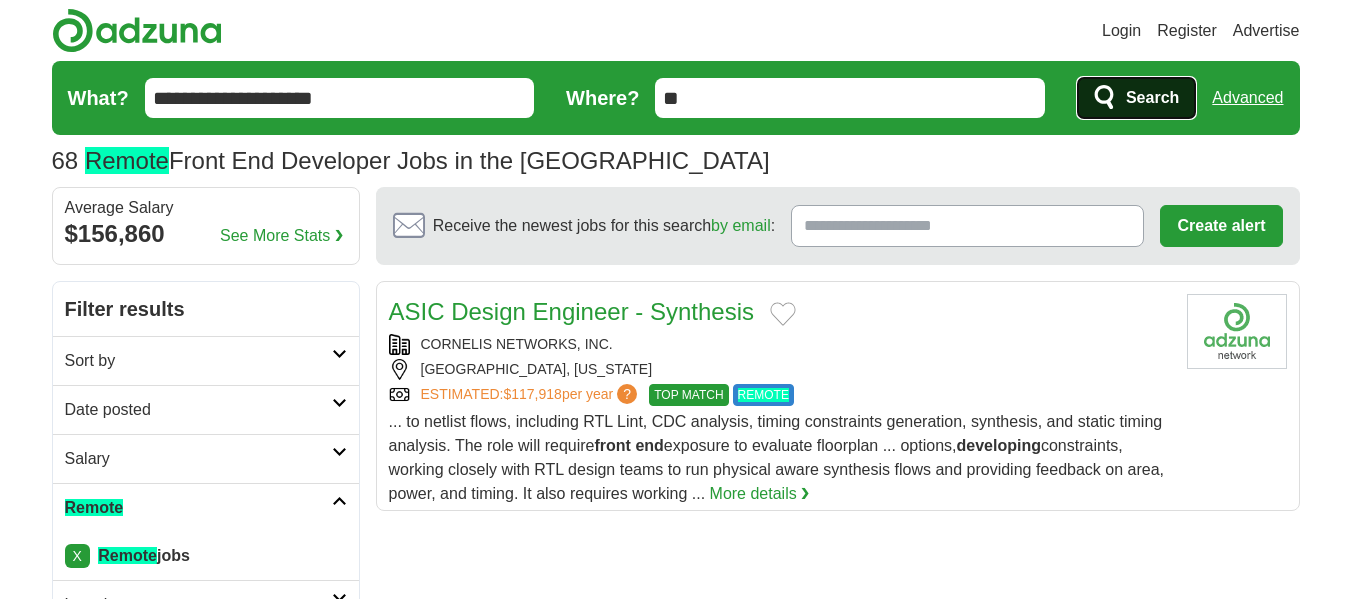 click on "Search" at bounding box center [1136, 98] 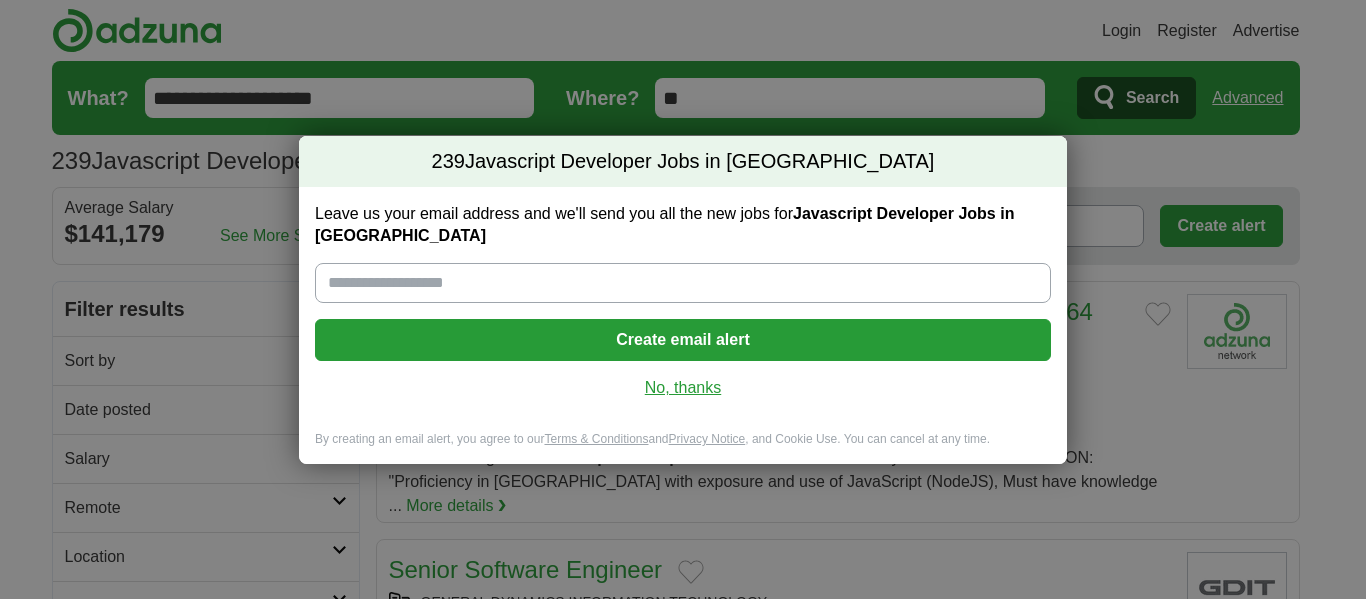 scroll, scrollTop: 0, scrollLeft: 0, axis: both 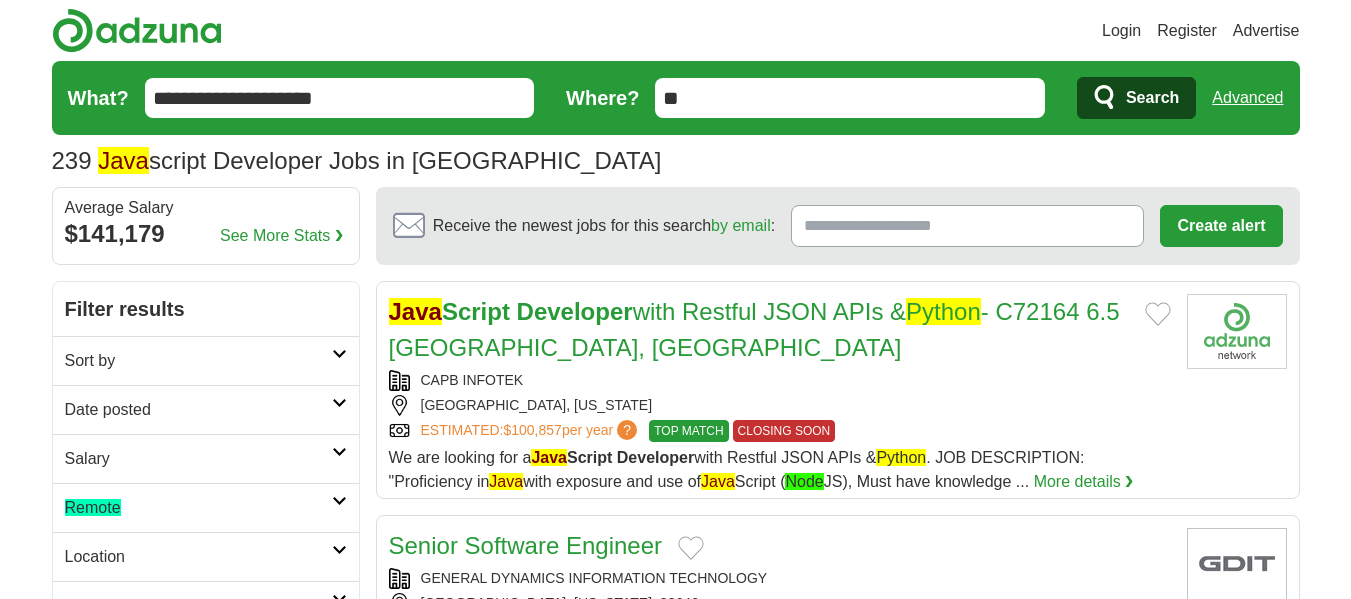 click on "Remote" at bounding box center [206, 507] 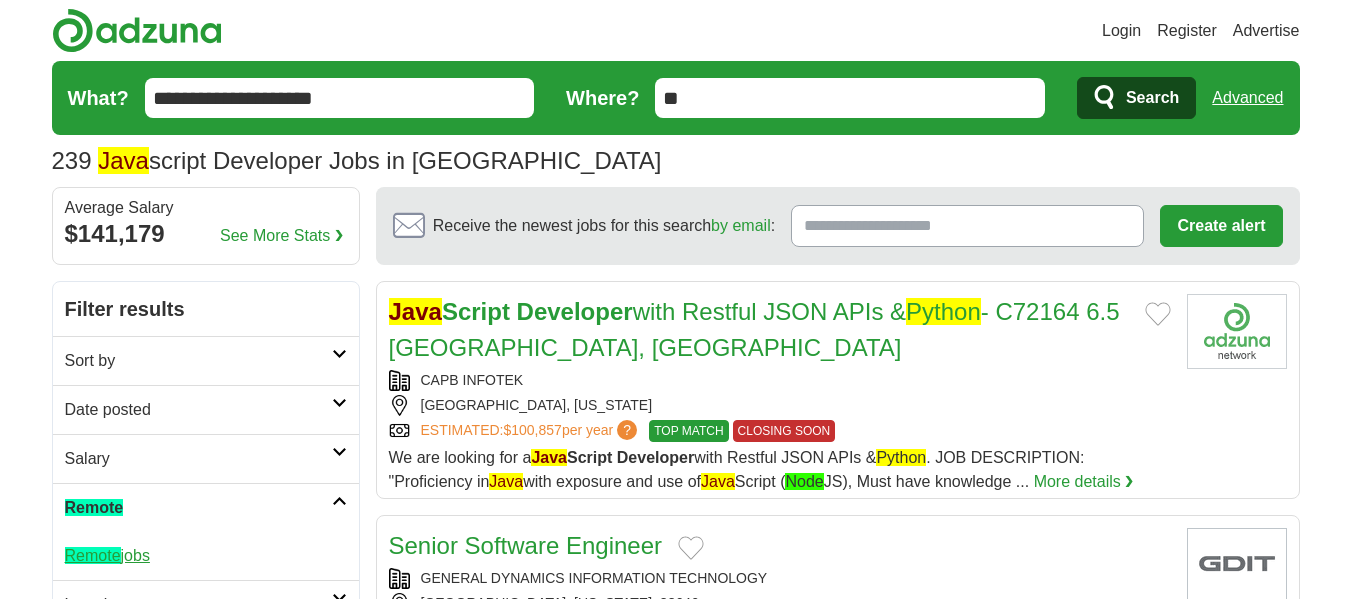 click on "Remote" at bounding box center [93, 555] 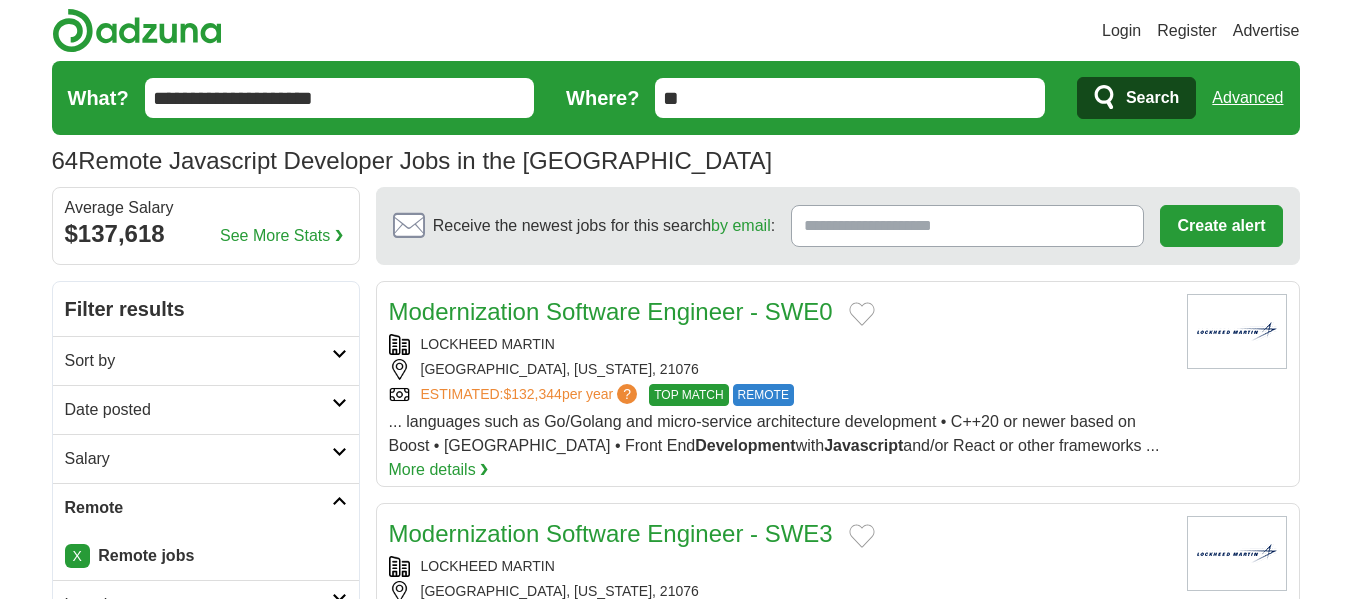 scroll, scrollTop: 0, scrollLeft: 0, axis: both 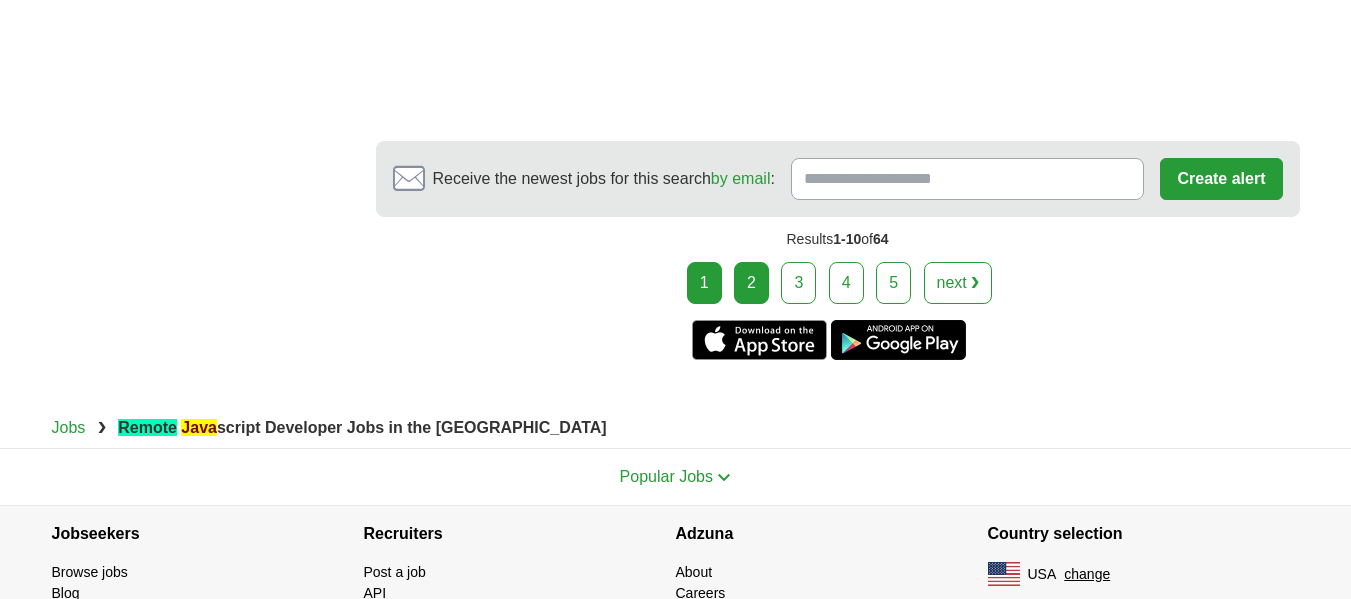 click on "2" at bounding box center (751, 283) 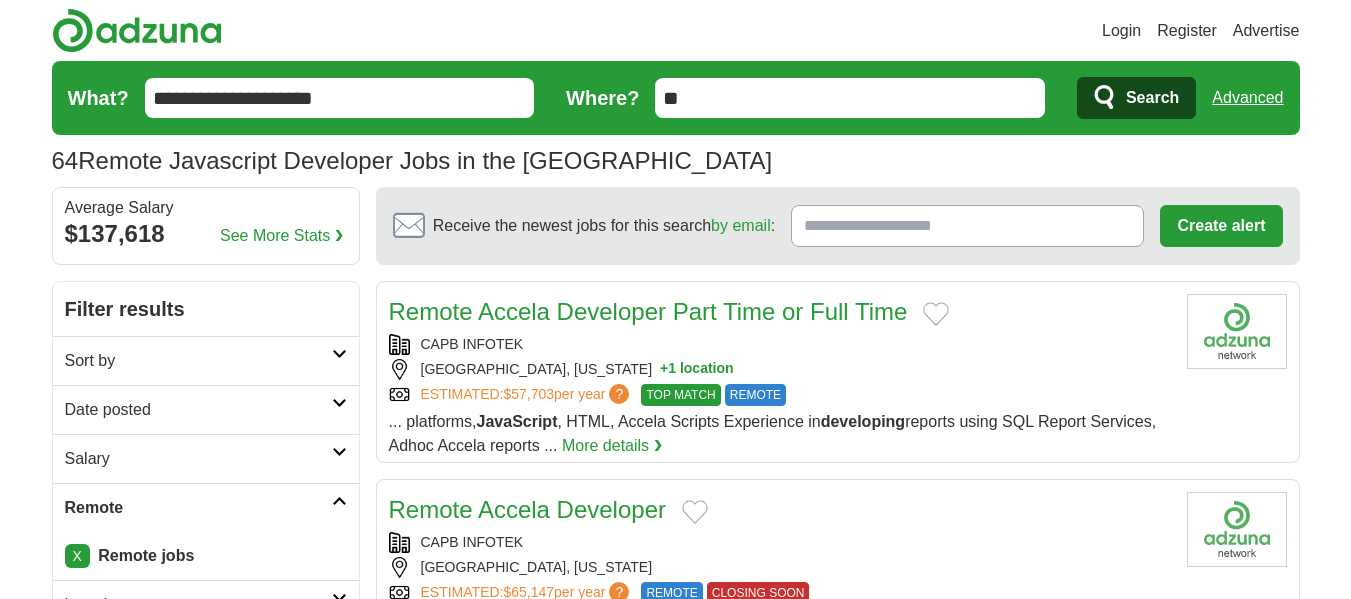 scroll, scrollTop: 0, scrollLeft: 0, axis: both 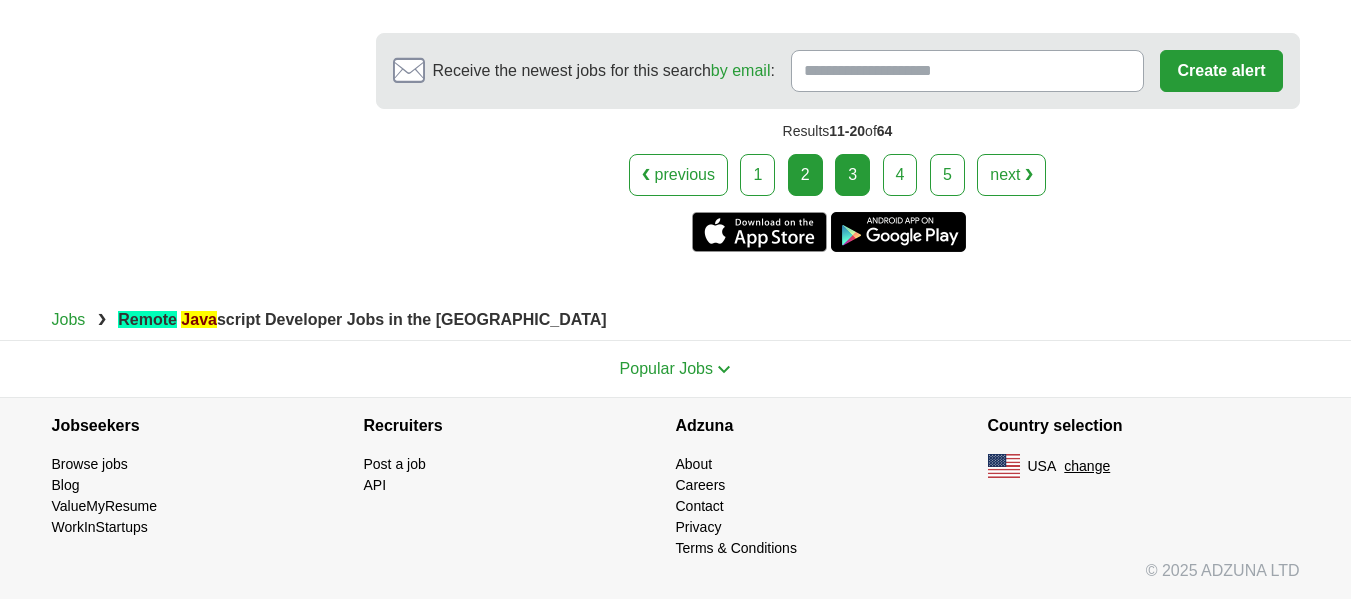 click on "3" at bounding box center [852, 175] 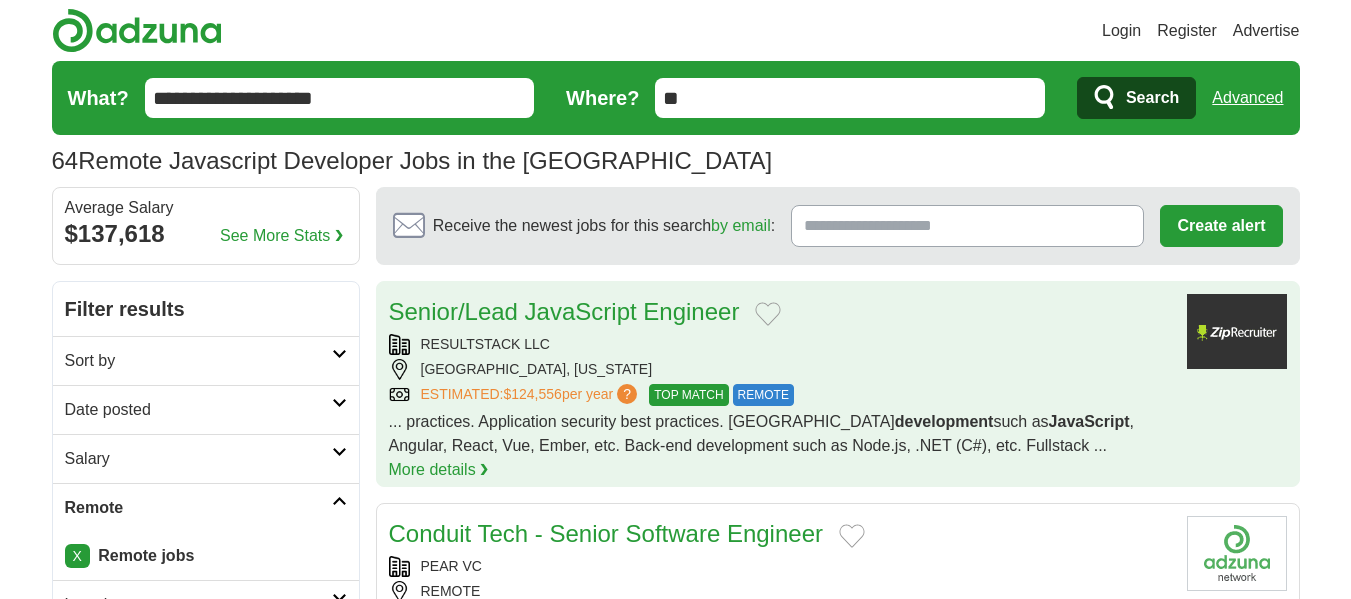scroll, scrollTop: 0, scrollLeft: 0, axis: both 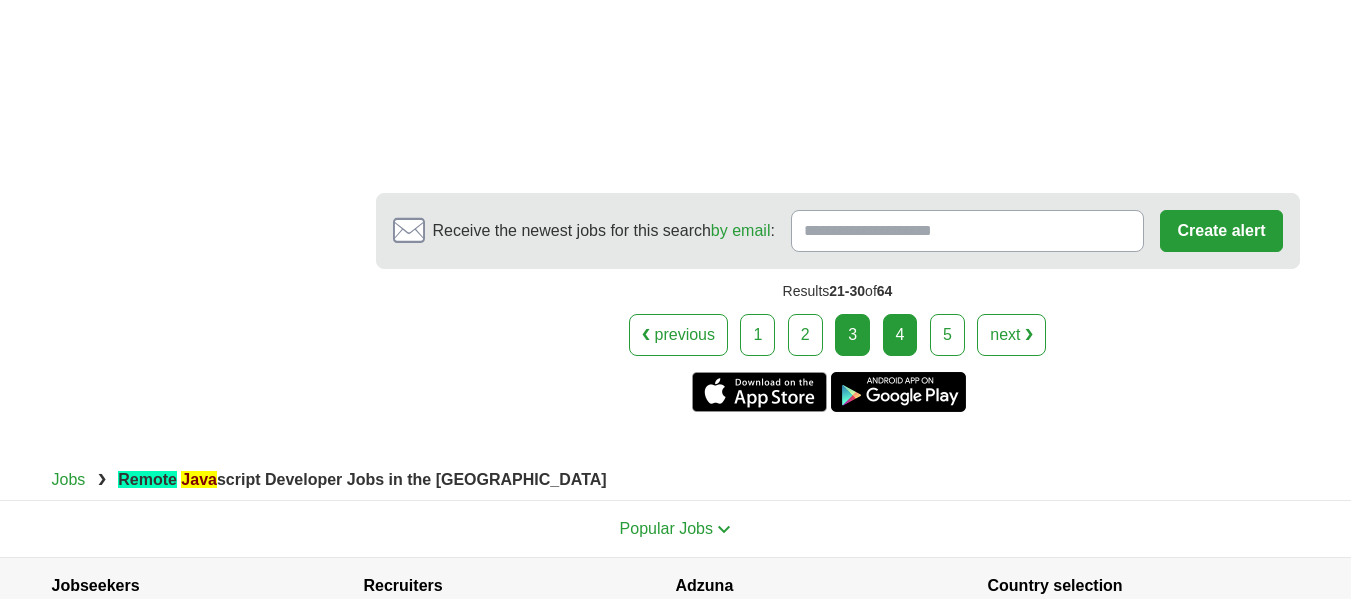 click on "4" at bounding box center (900, 335) 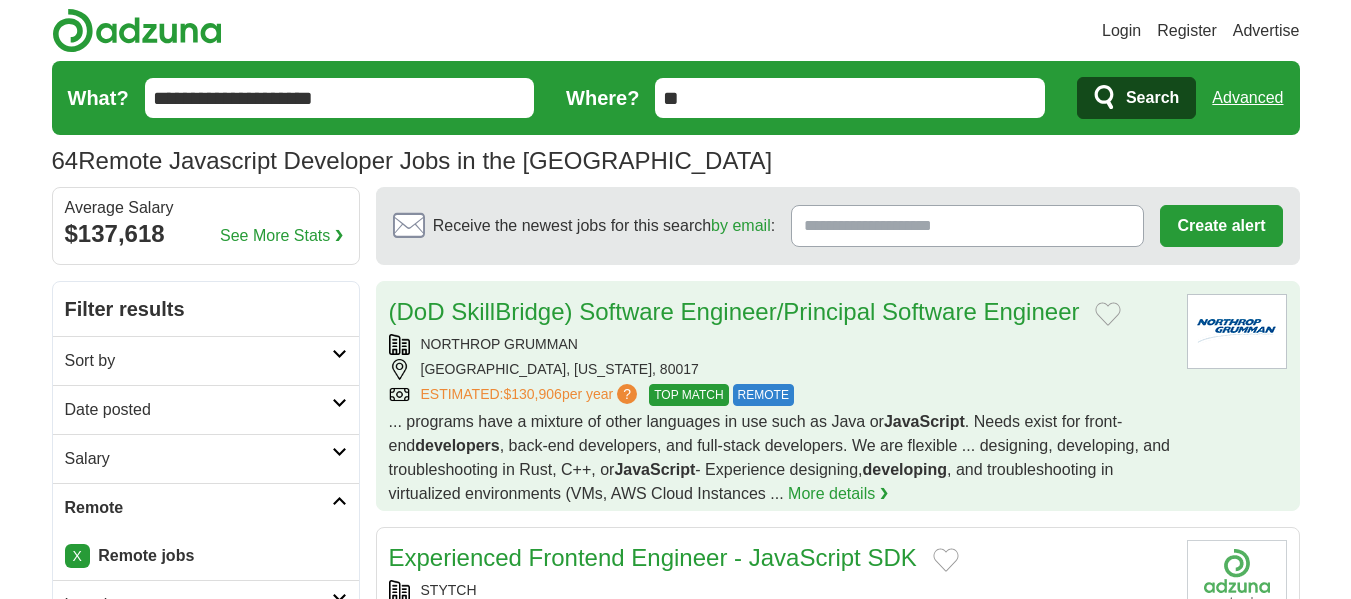 scroll, scrollTop: 0, scrollLeft: 0, axis: both 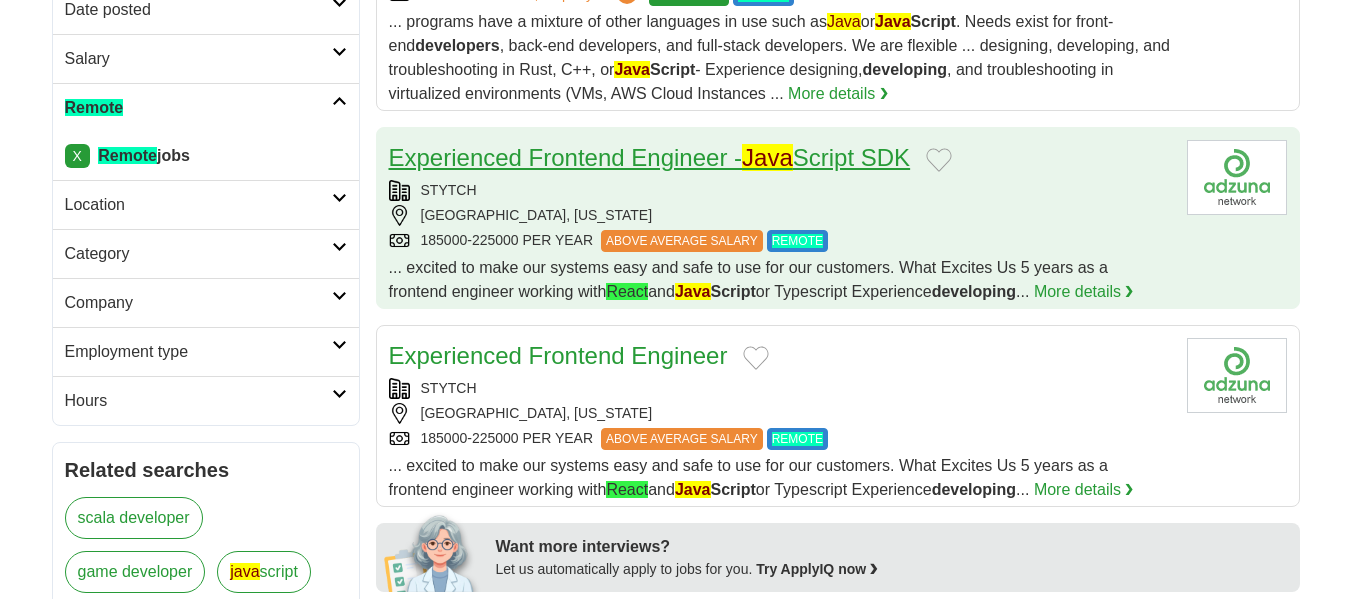 drag, startPoint x: 626, startPoint y: 171, endPoint x: 558, endPoint y: 164, distance: 68.359344 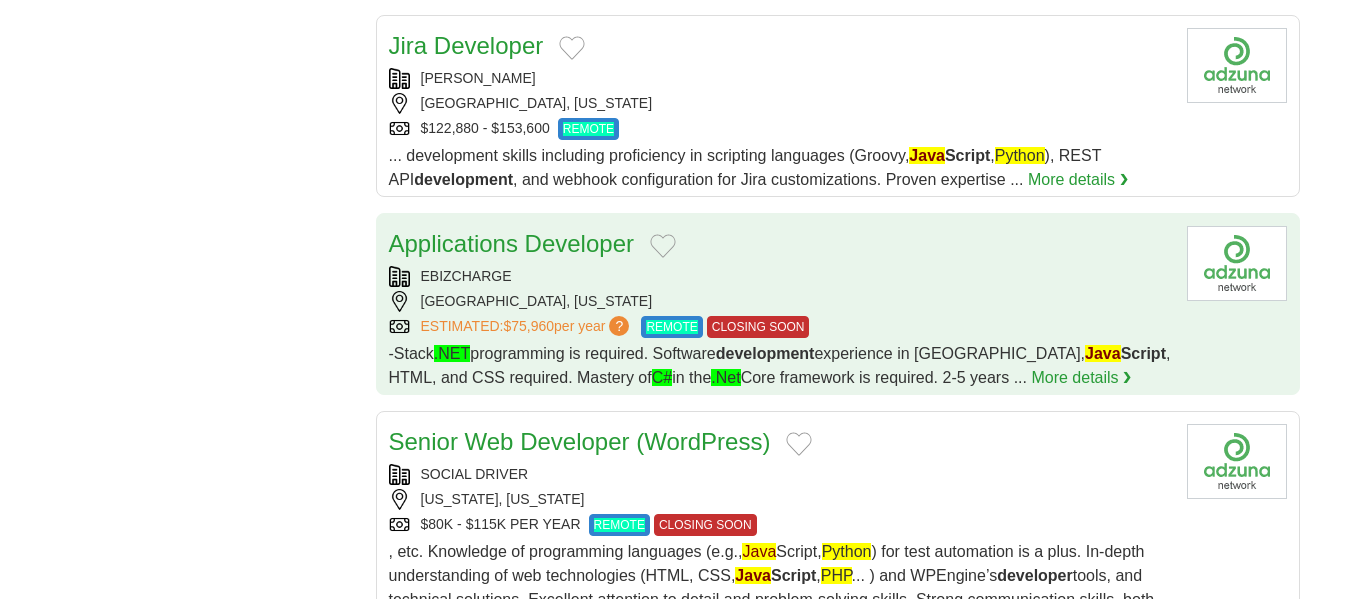 scroll, scrollTop: 2000, scrollLeft: 0, axis: vertical 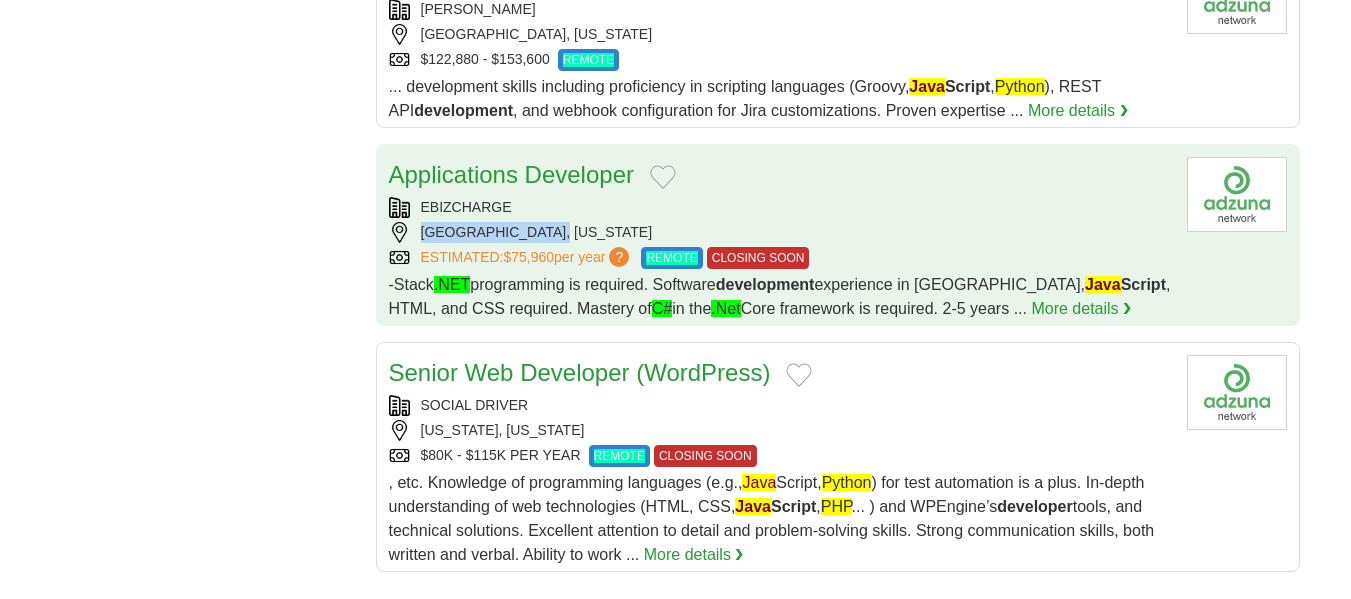 drag, startPoint x: 640, startPoint y: 203, endPoint x: 605, endPoint y: 218, distance: 38.078865 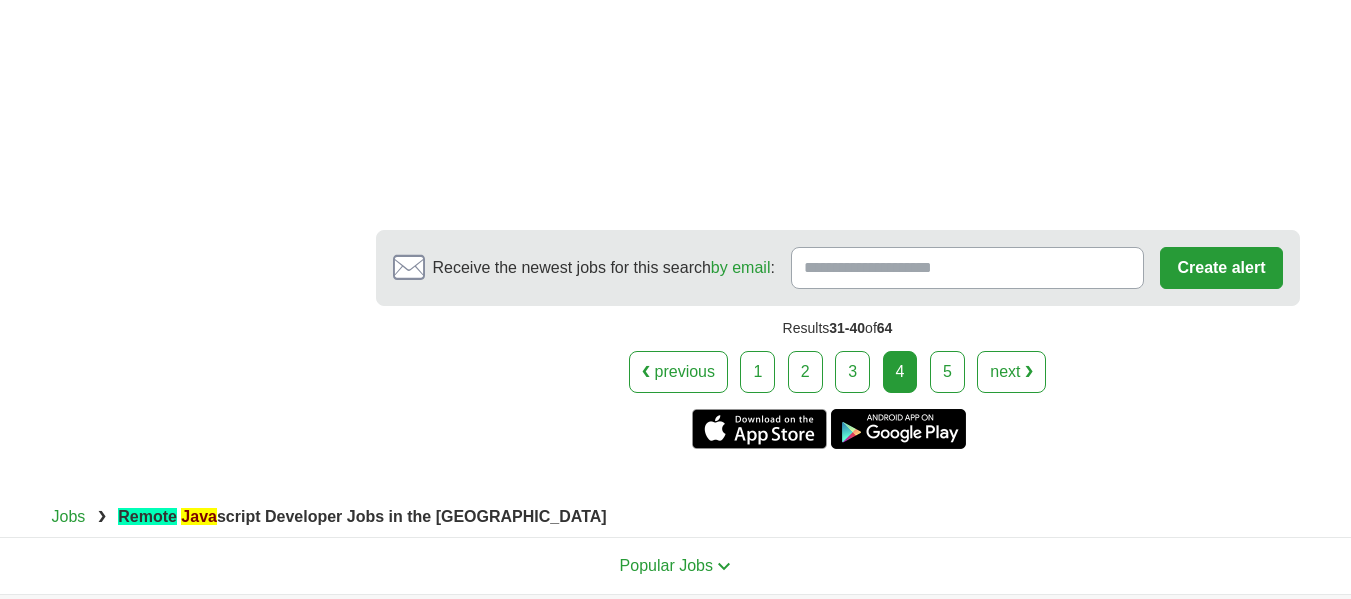 scroll, scrollTop: 2800, scrollLeft: 0, axis: vertical 